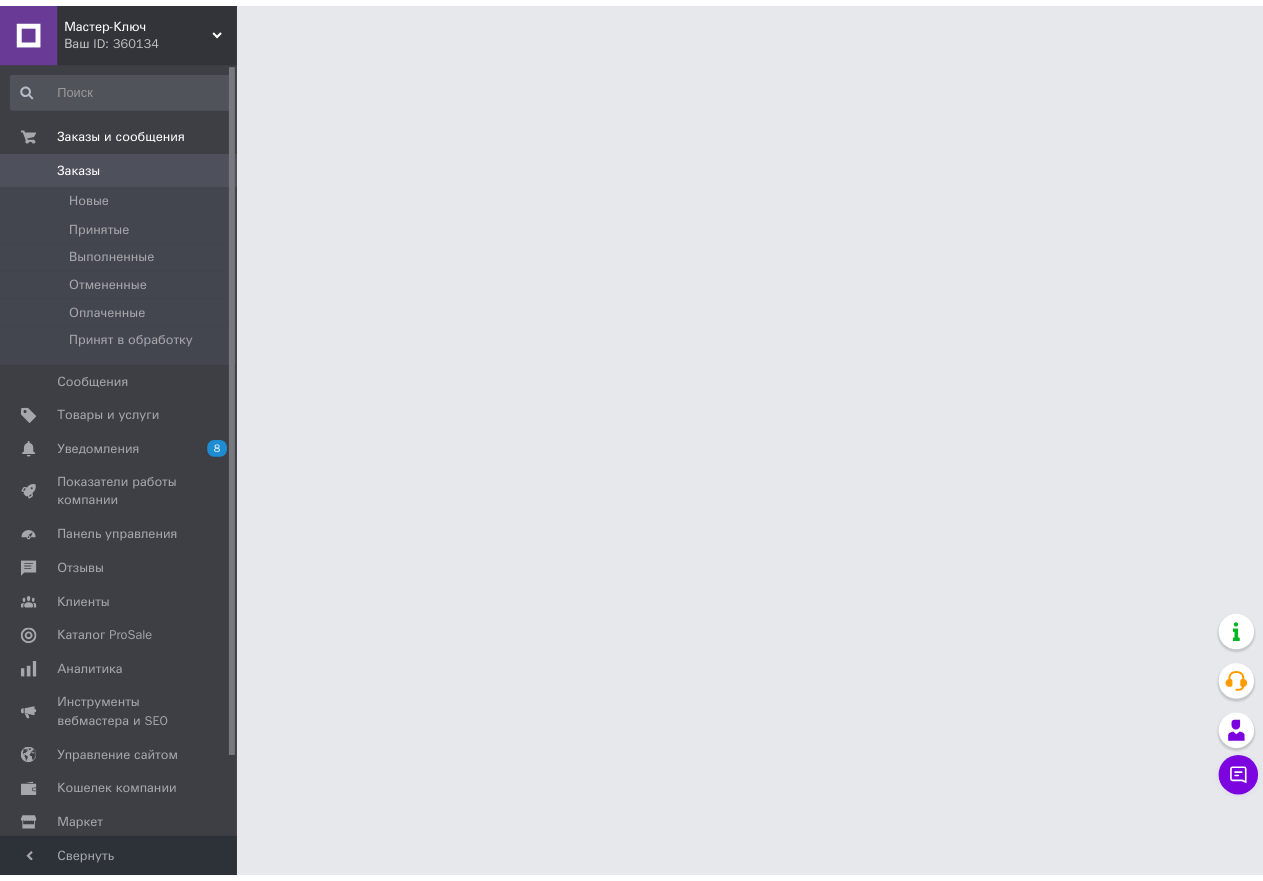 scroll, scrollTop: 0, scrollLeft: 0, axis: both 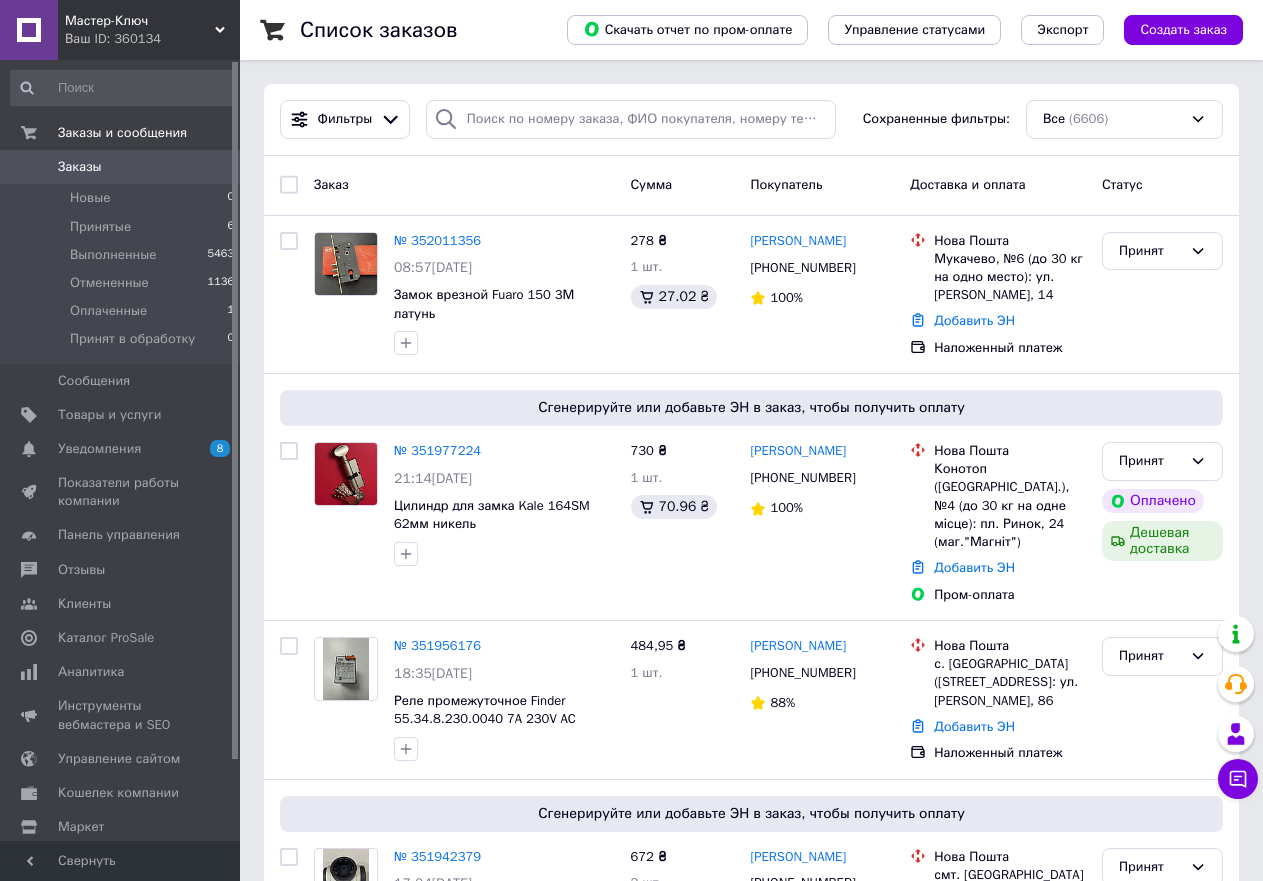 click on "Заказ" at bounding box center (464, 185) 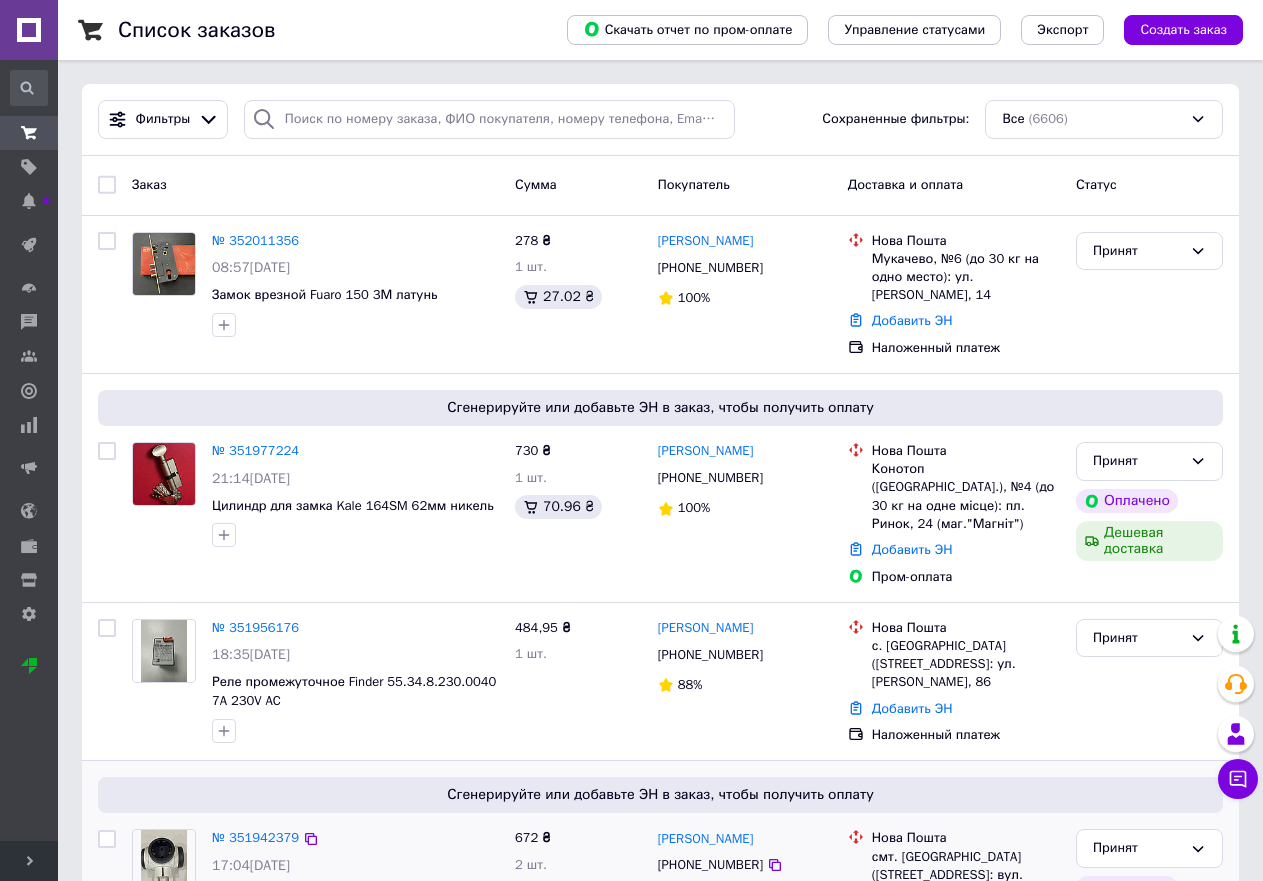 scroll, scrollTop: 400, scrollLeft: 0, axis: vertical 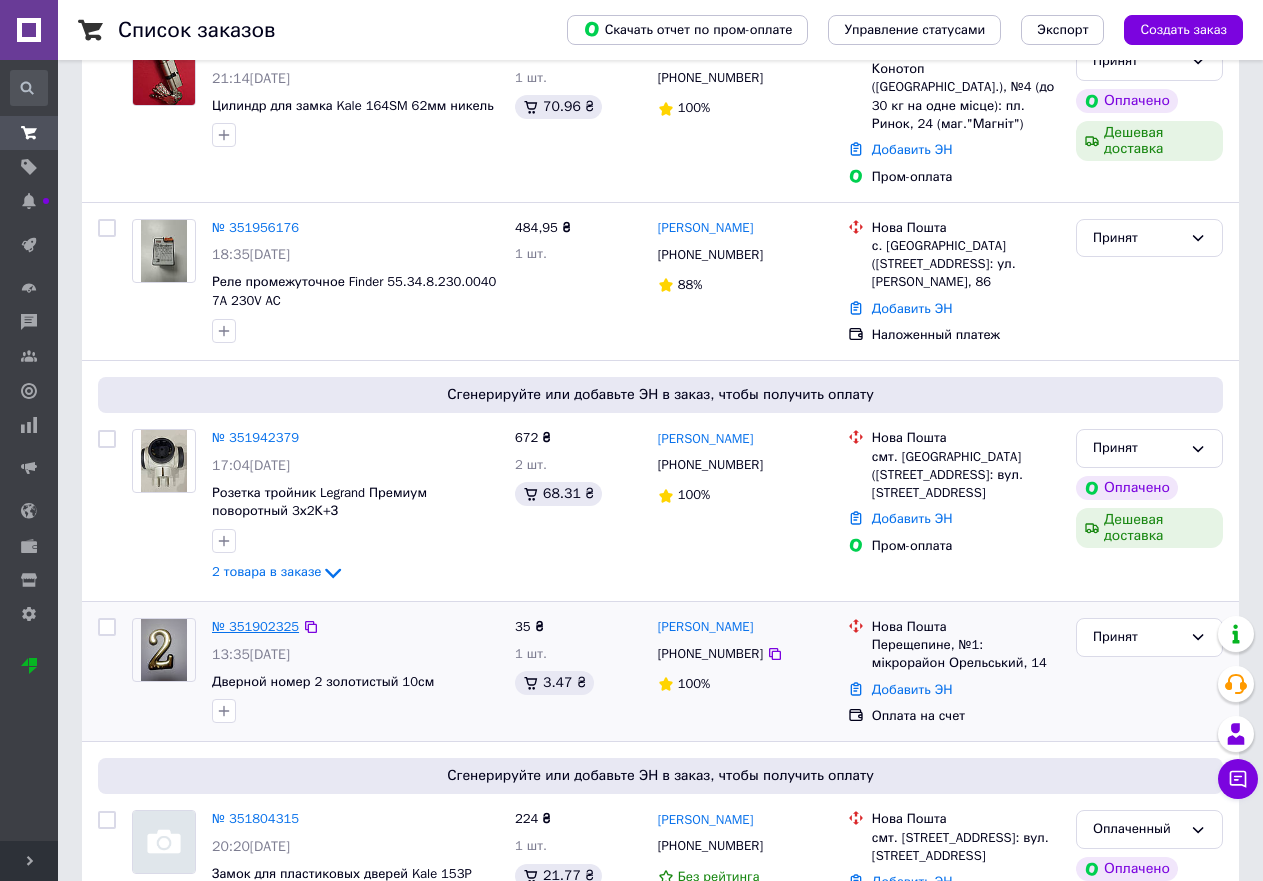 click on "№ 351902325" at bounding box center [255, 626] 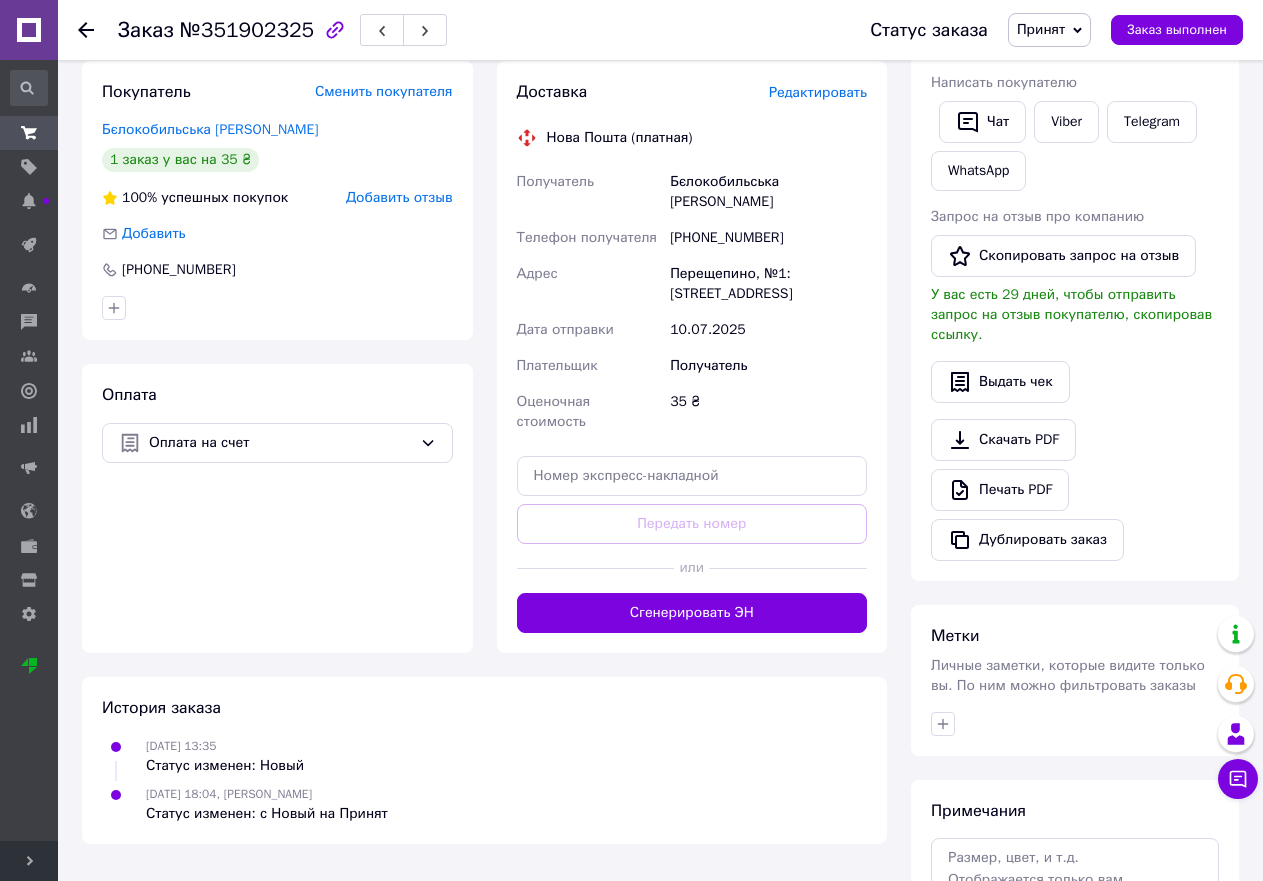 scroll, scrollTop: 400, scrollLeft: 0, axis: vertical 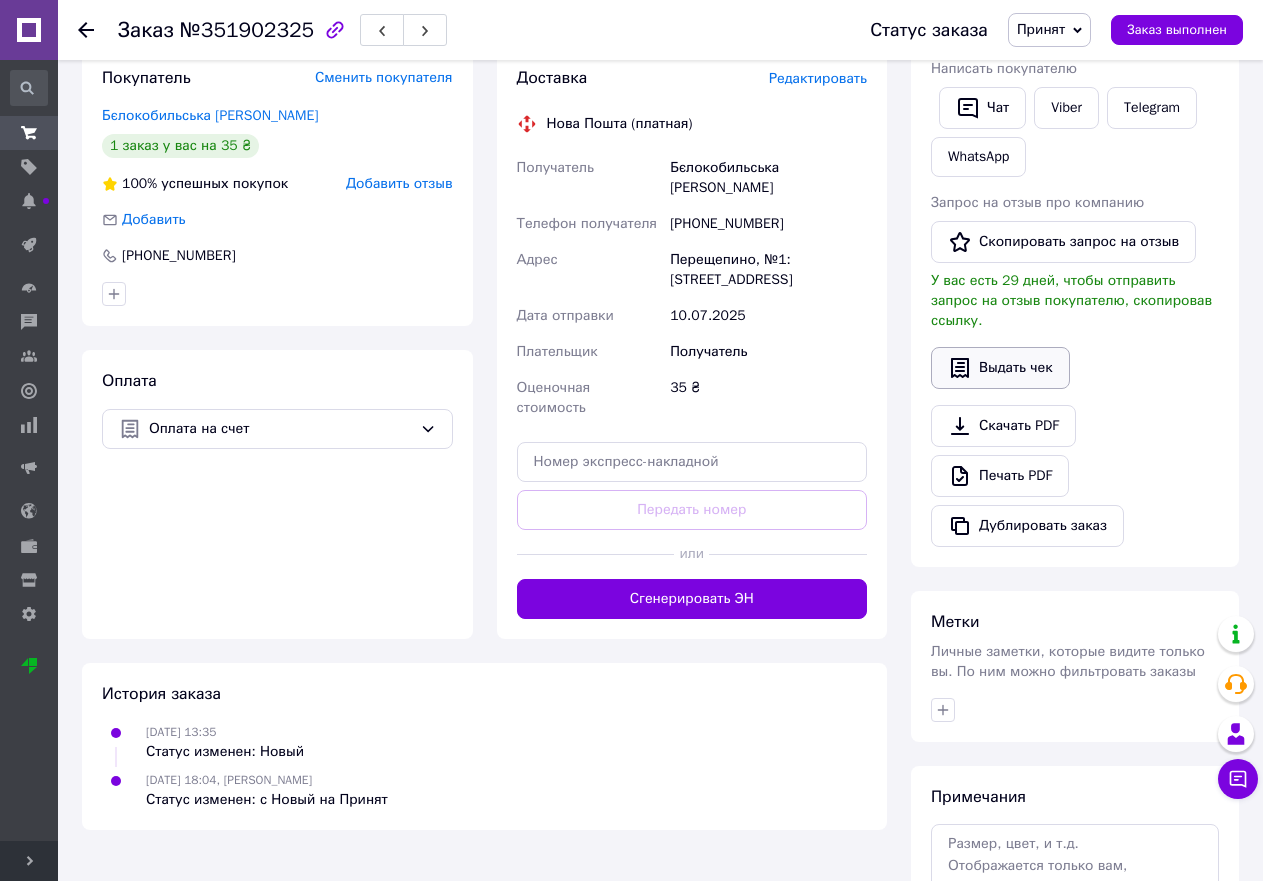 click 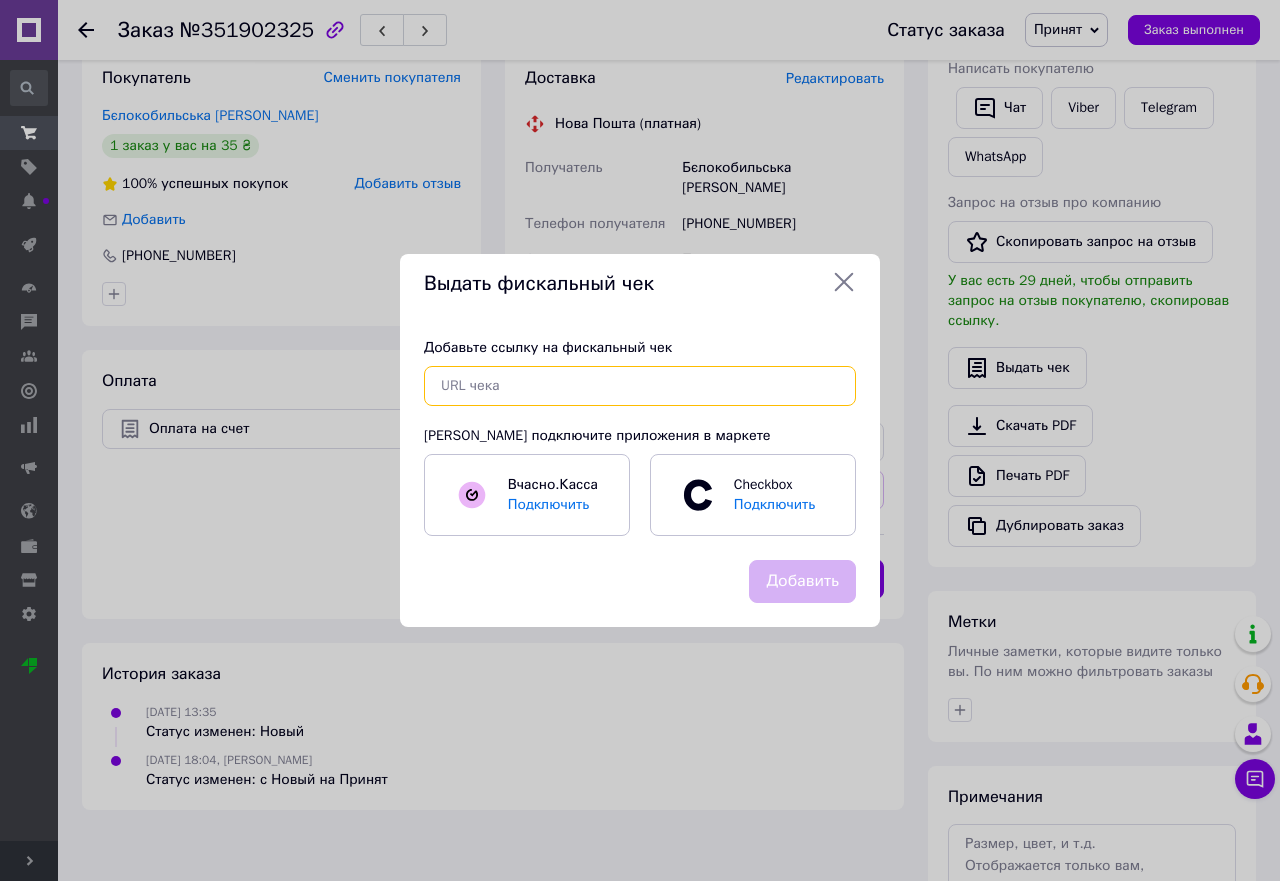 click at bounding box center [640, 386] 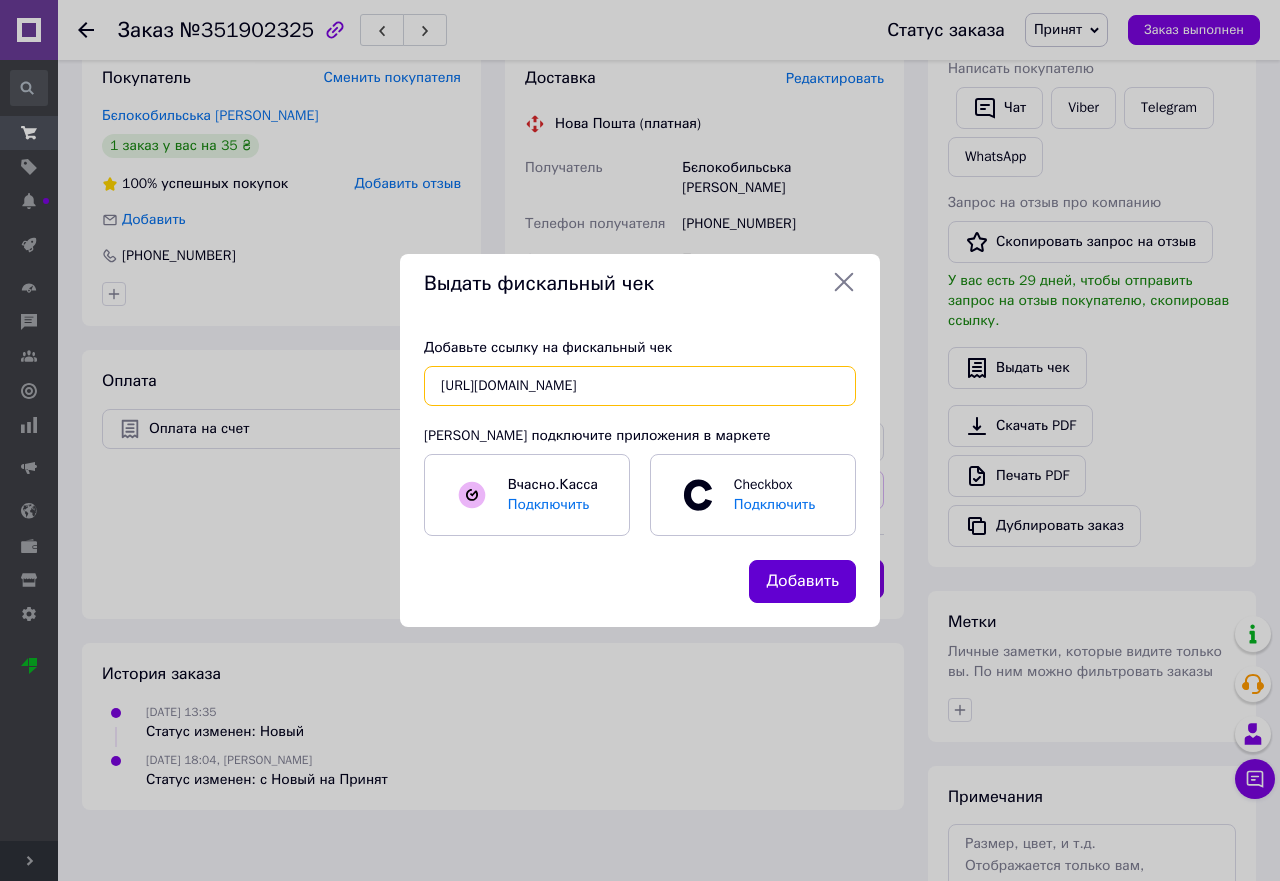 type on "https://kasa.vchasno.ua/check-viewer/7lX1bKl3Ik8" 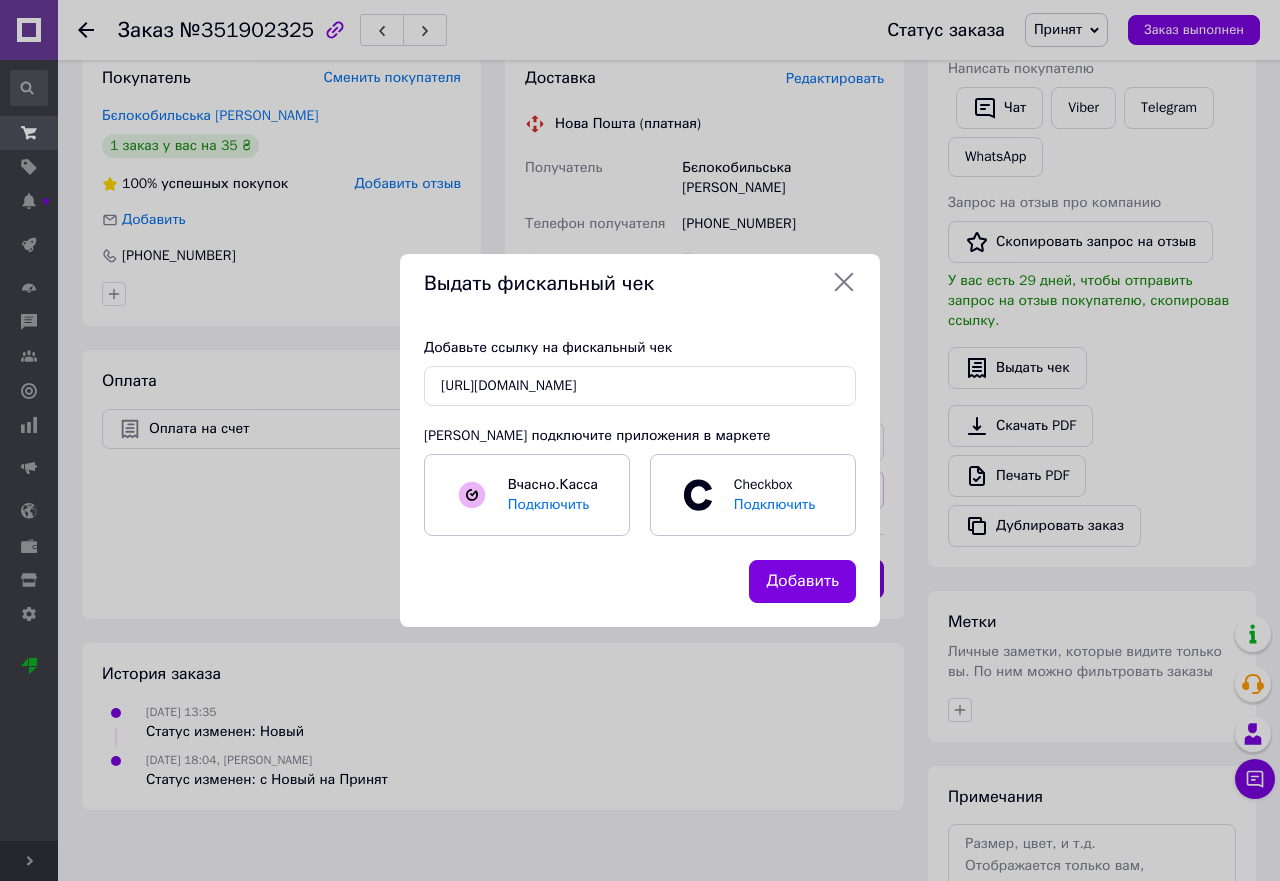 click on "Добавить" at bounding box center (802, 581) 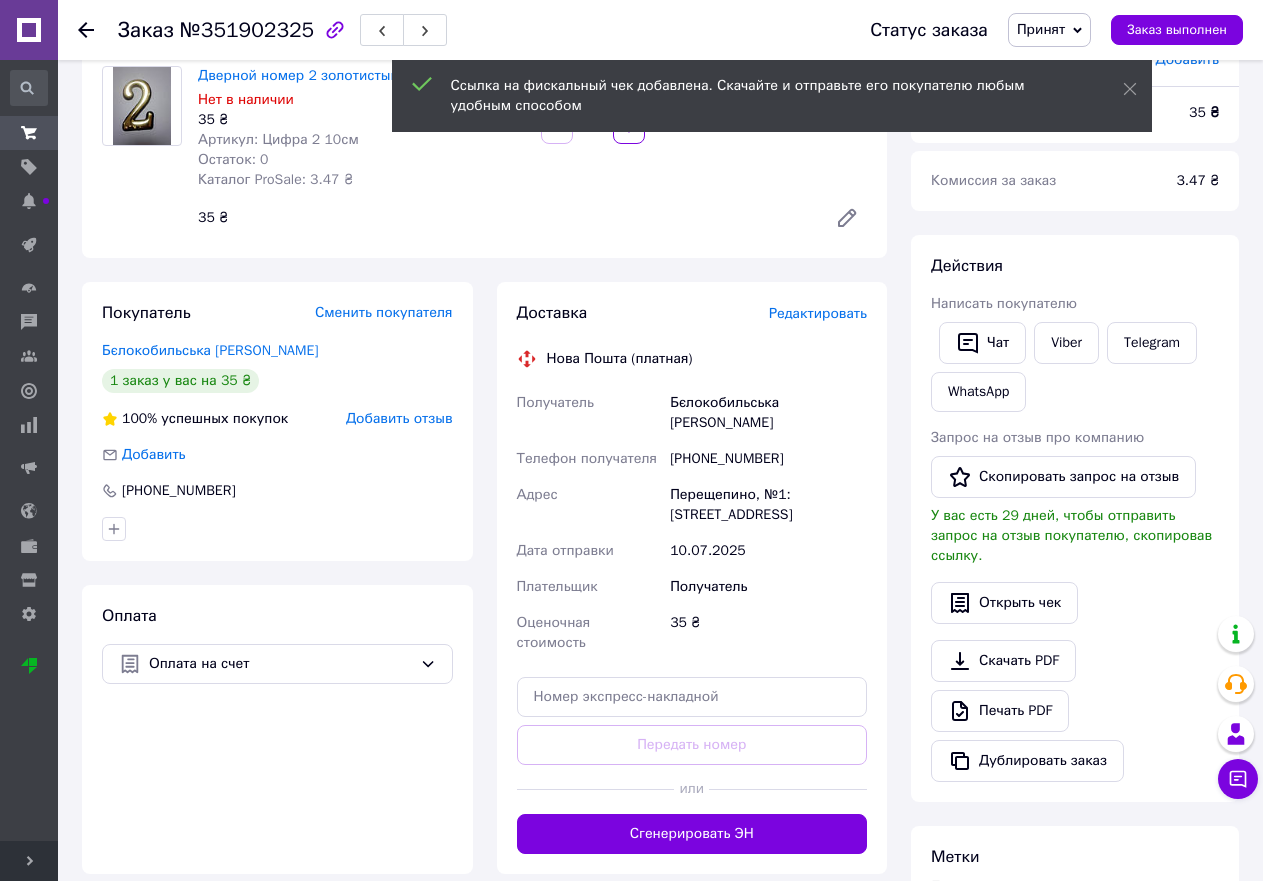 scroll, scrollTop: 0, scrollLeft: 0, axis: both 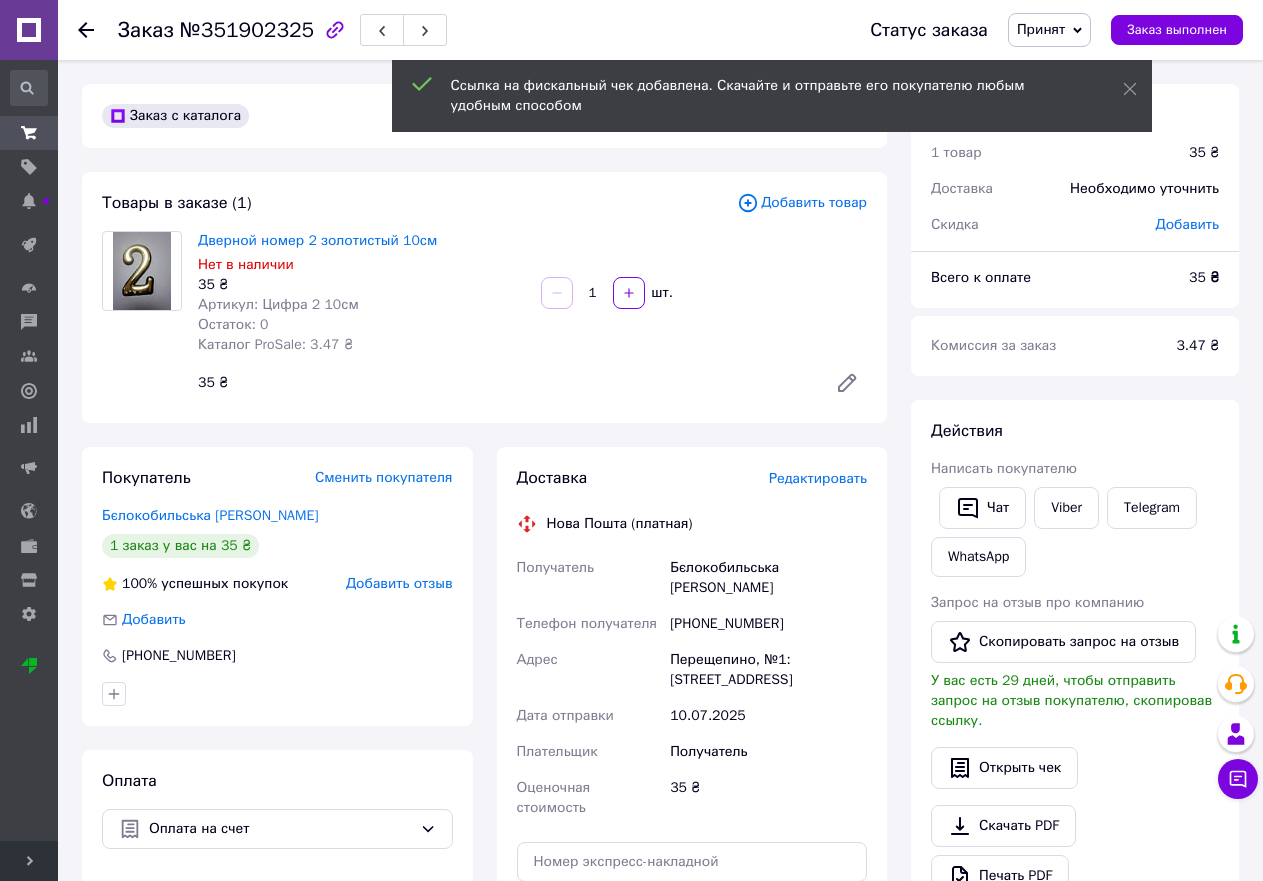 click 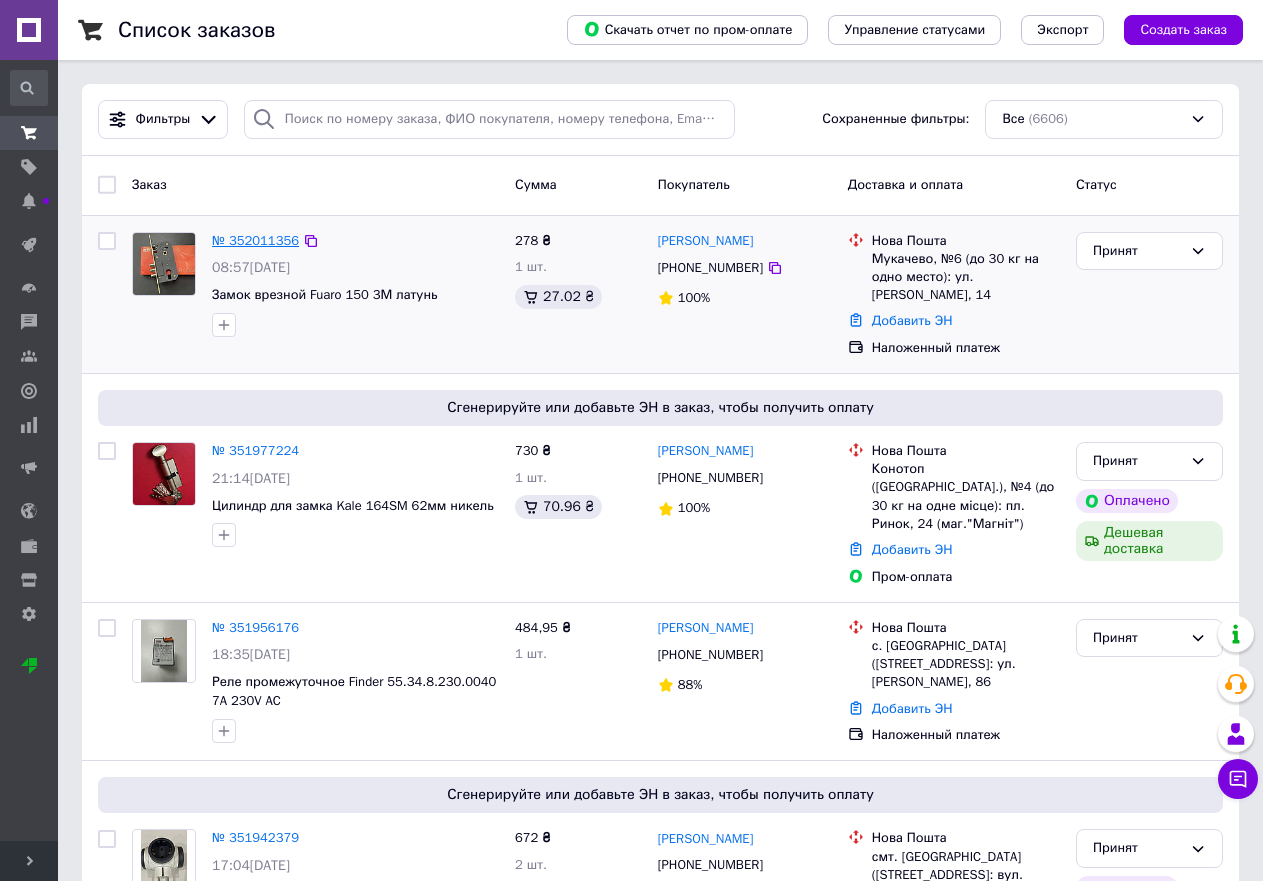 click on "№ 352011356" at bounding box center [255, 240] 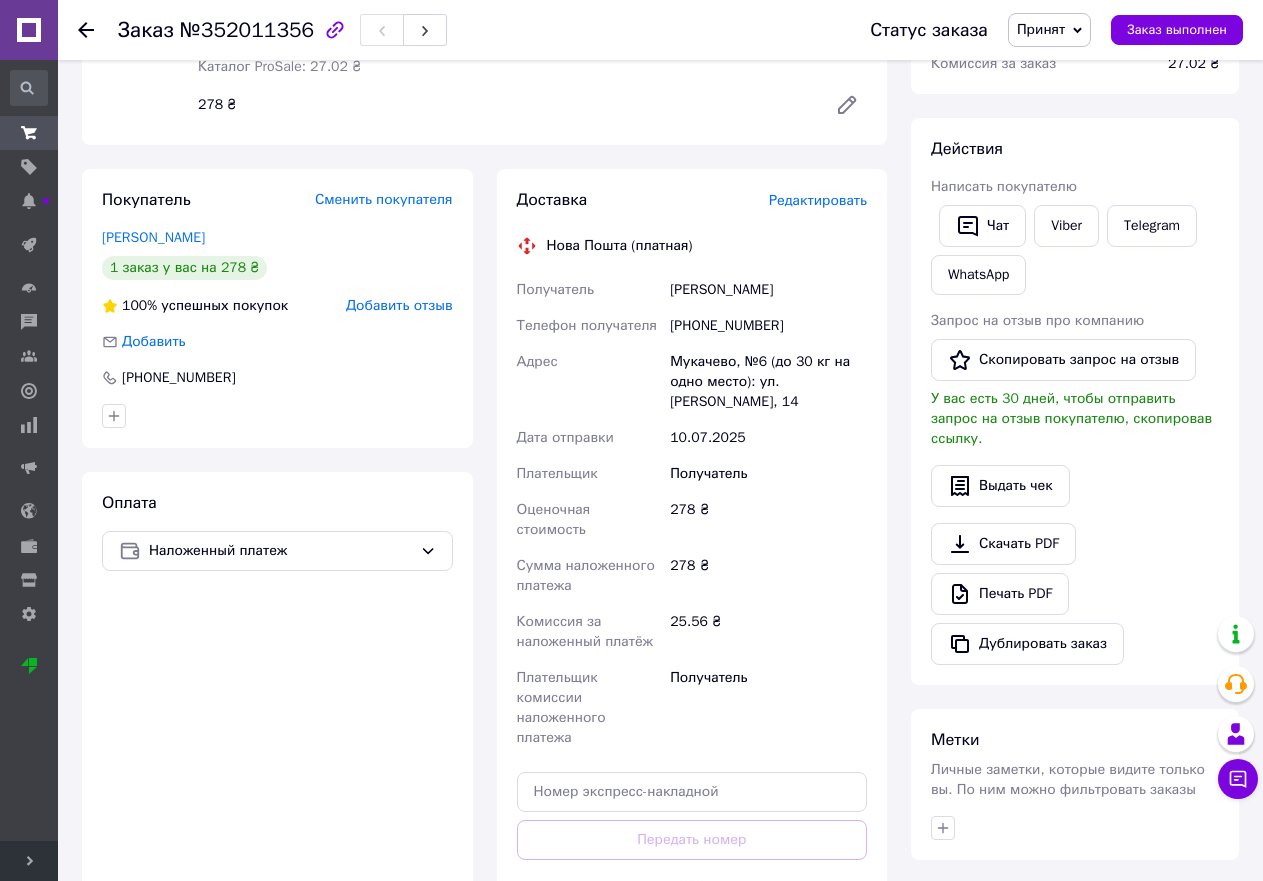 scroll, scrollTop: 400, scrollLeft: 0, axis: vertical 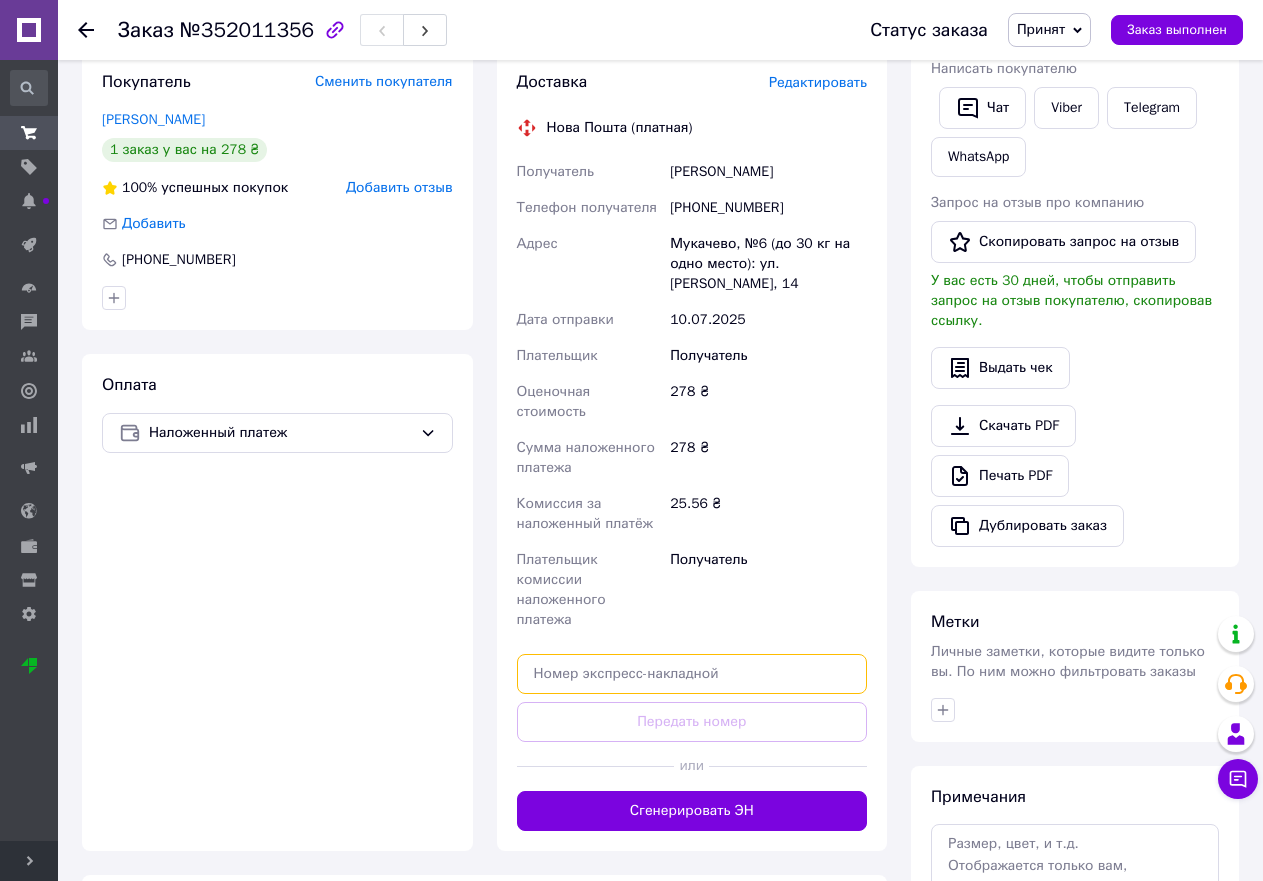 click at bounding box center [692, 674] 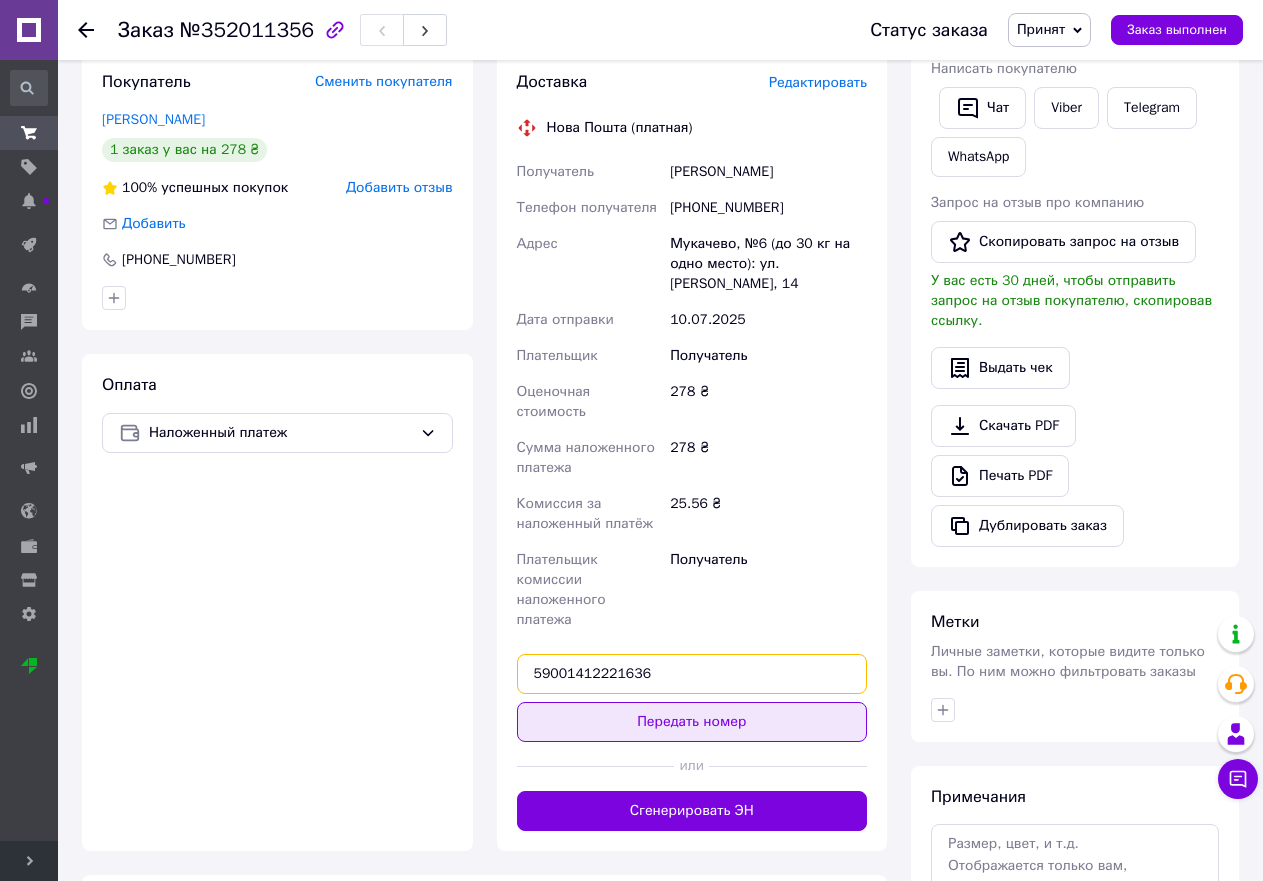 type on "59001412221636" 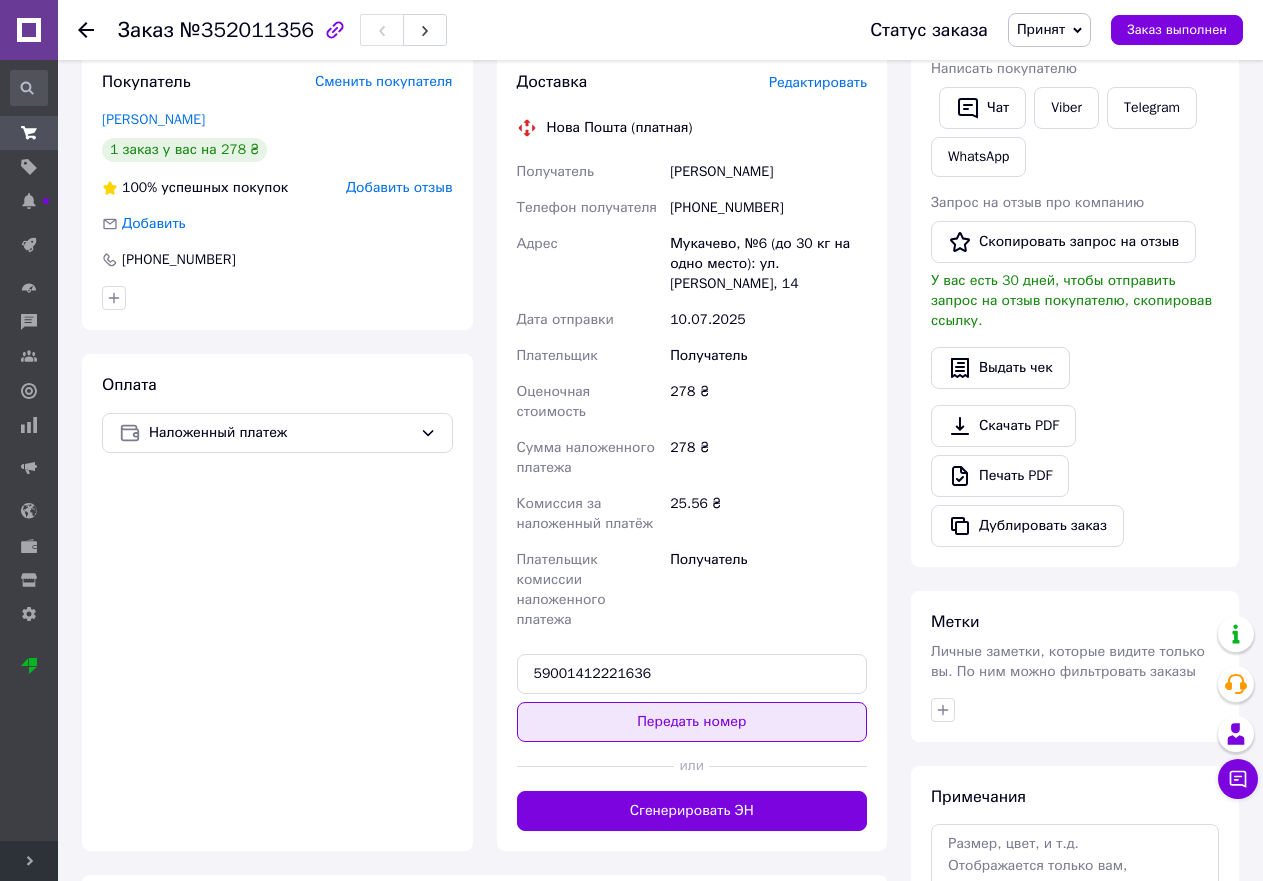 click on "Передать номер" at bounding box center [692, 722] 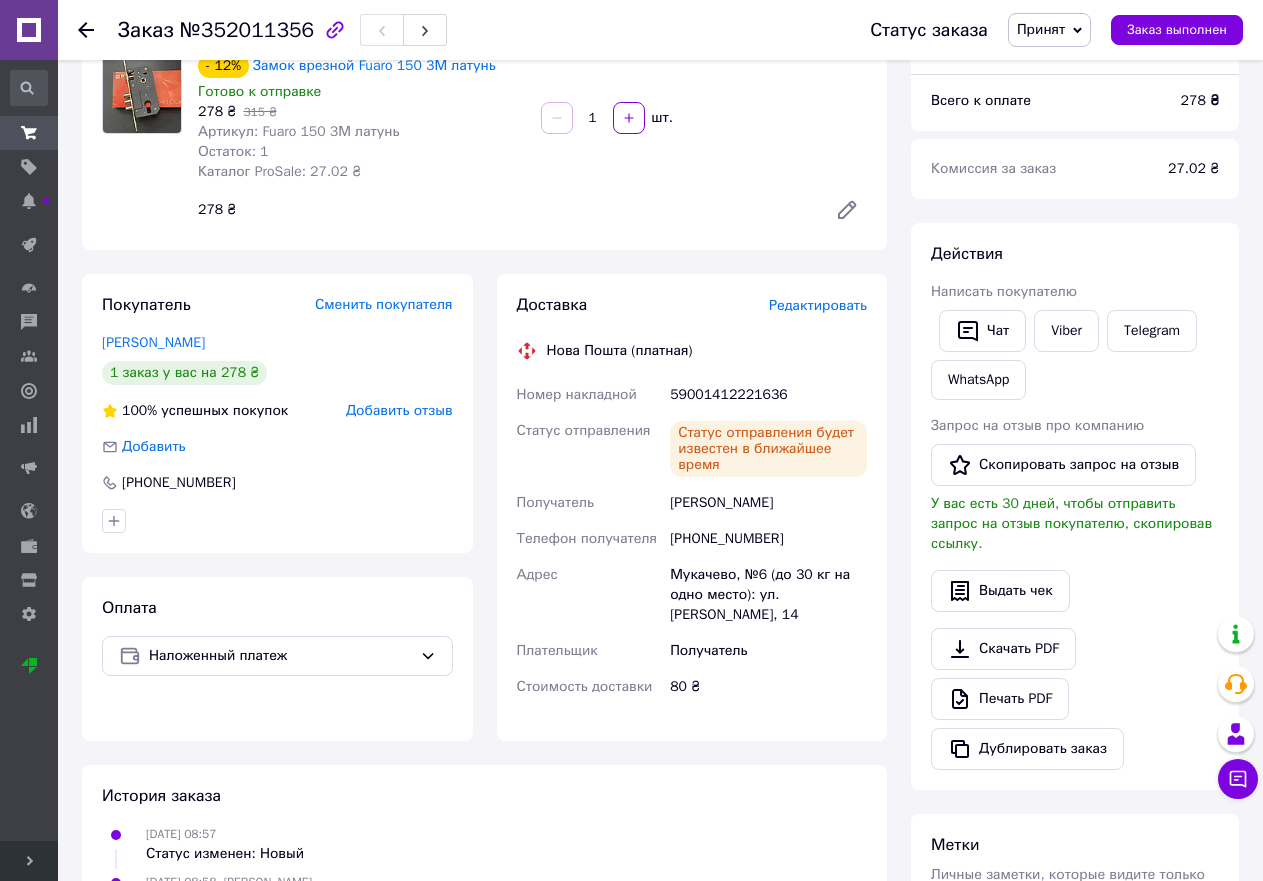 scroll, scrollTop: 400, scrollLeft: 0, axis: vertical 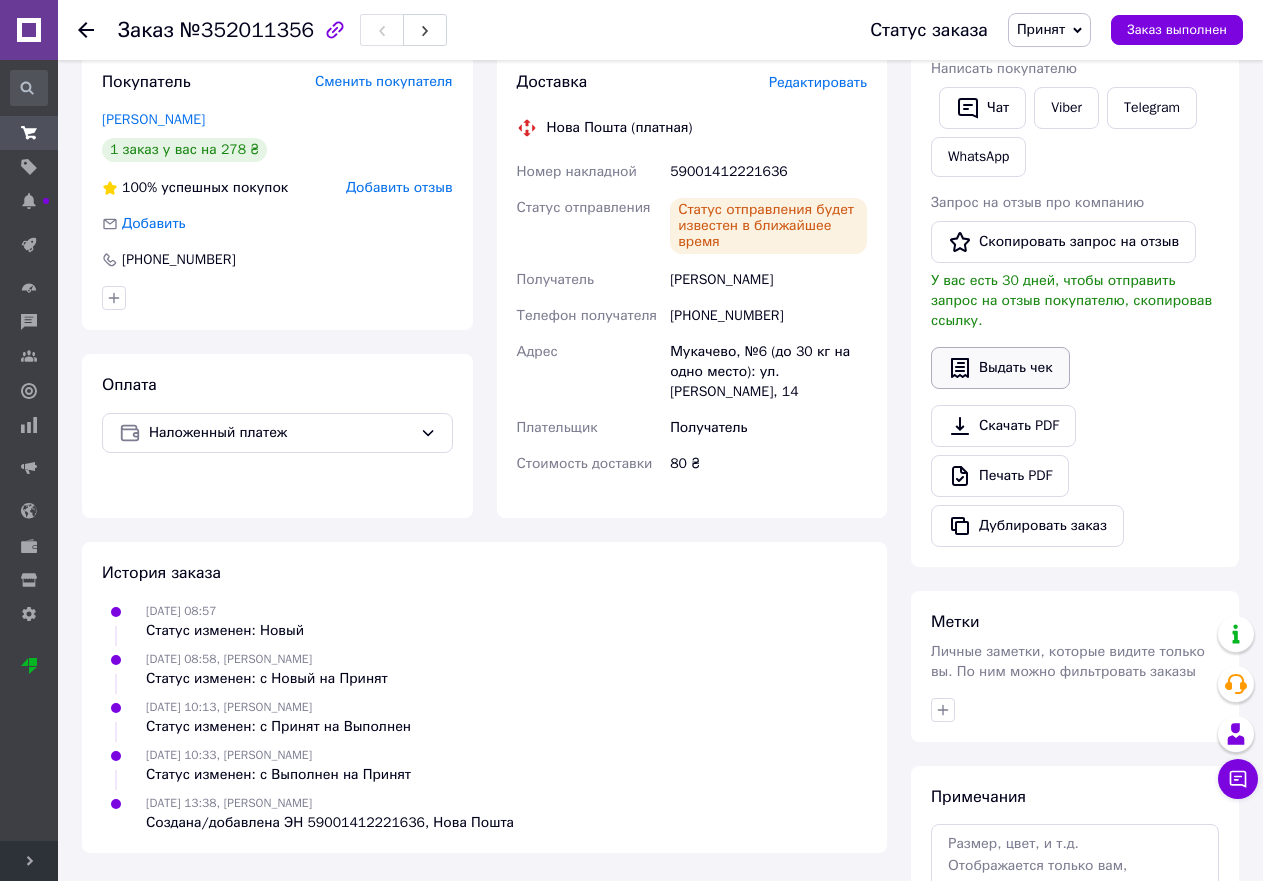 click 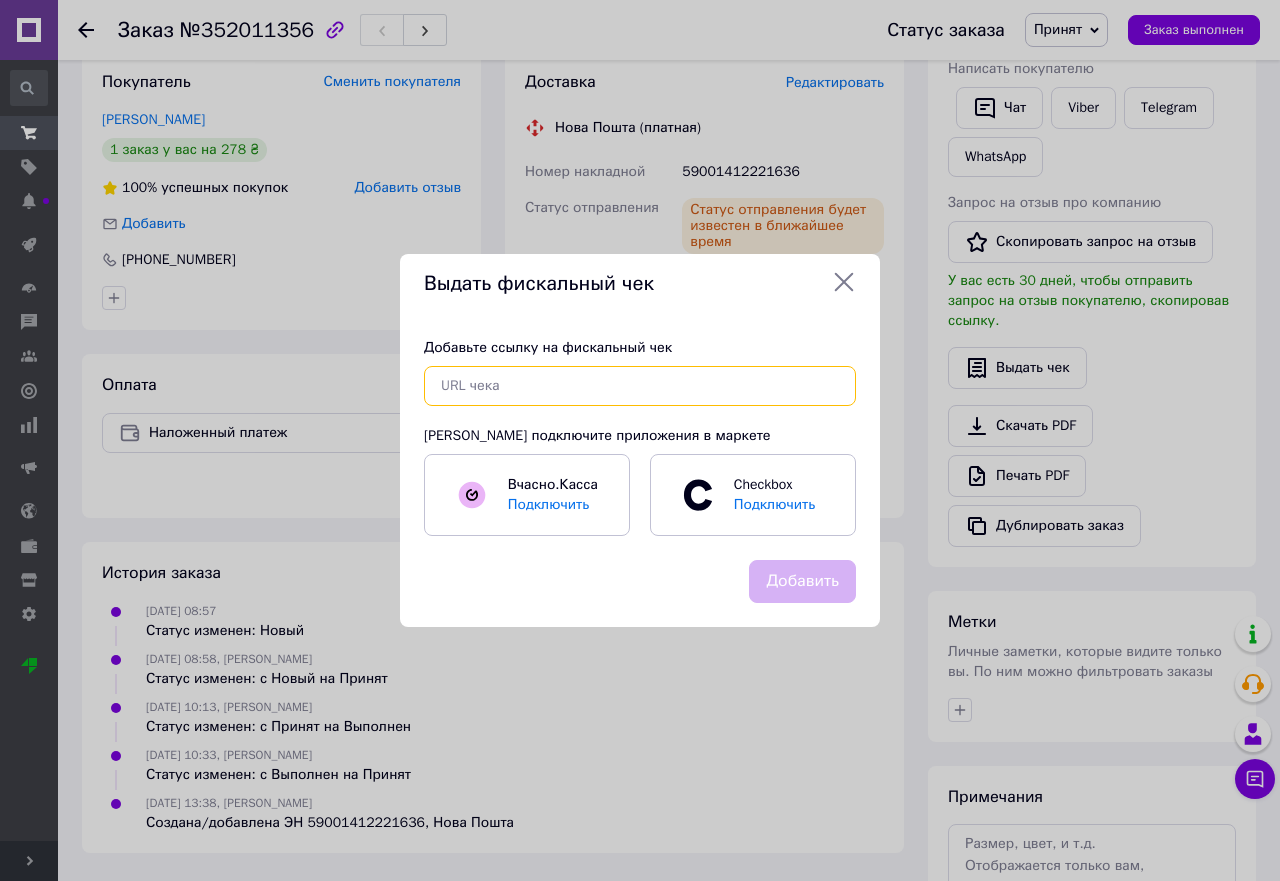 click at bounding box center [640, 386] 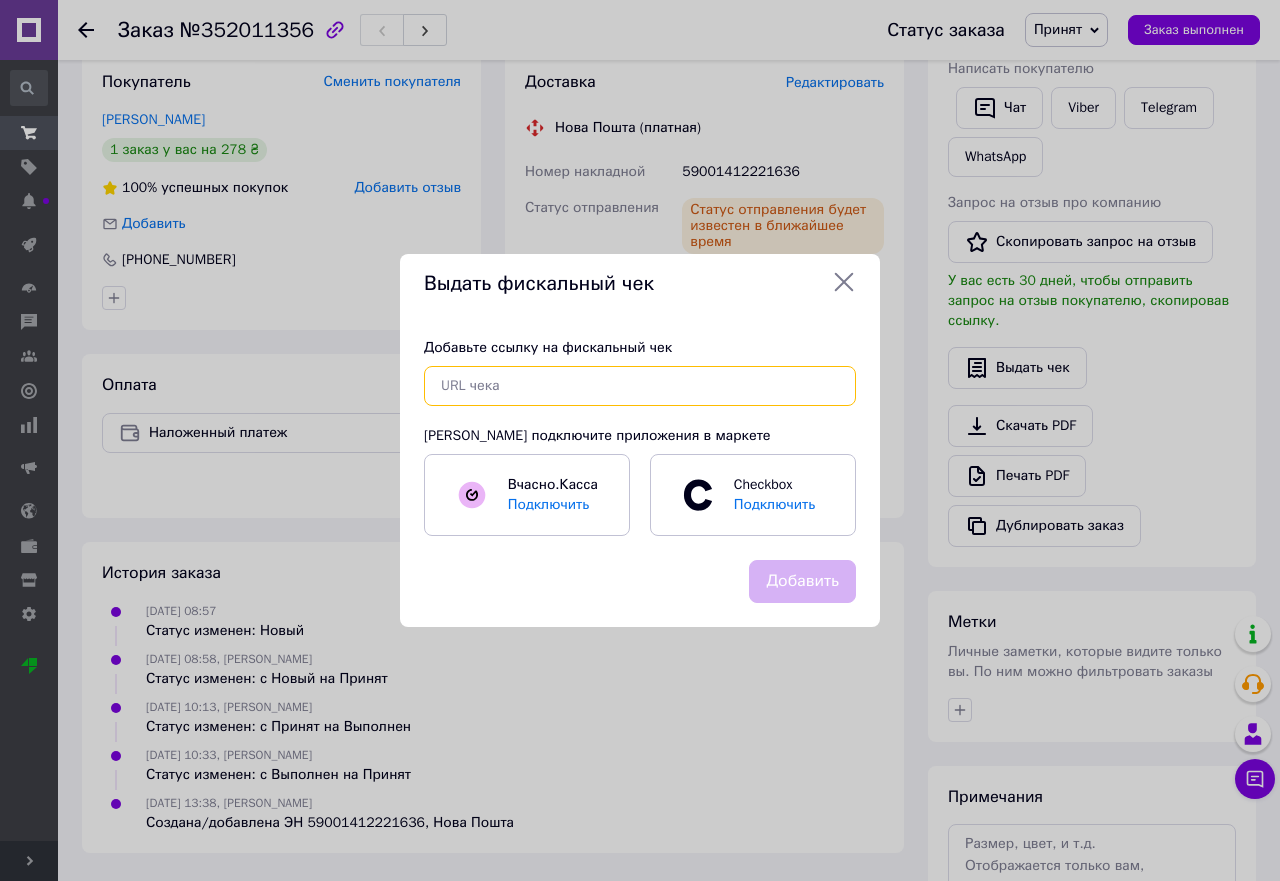 paste on "https://kasa.vchasno.ua/check-viewer/_X1ncUPgg5Q" 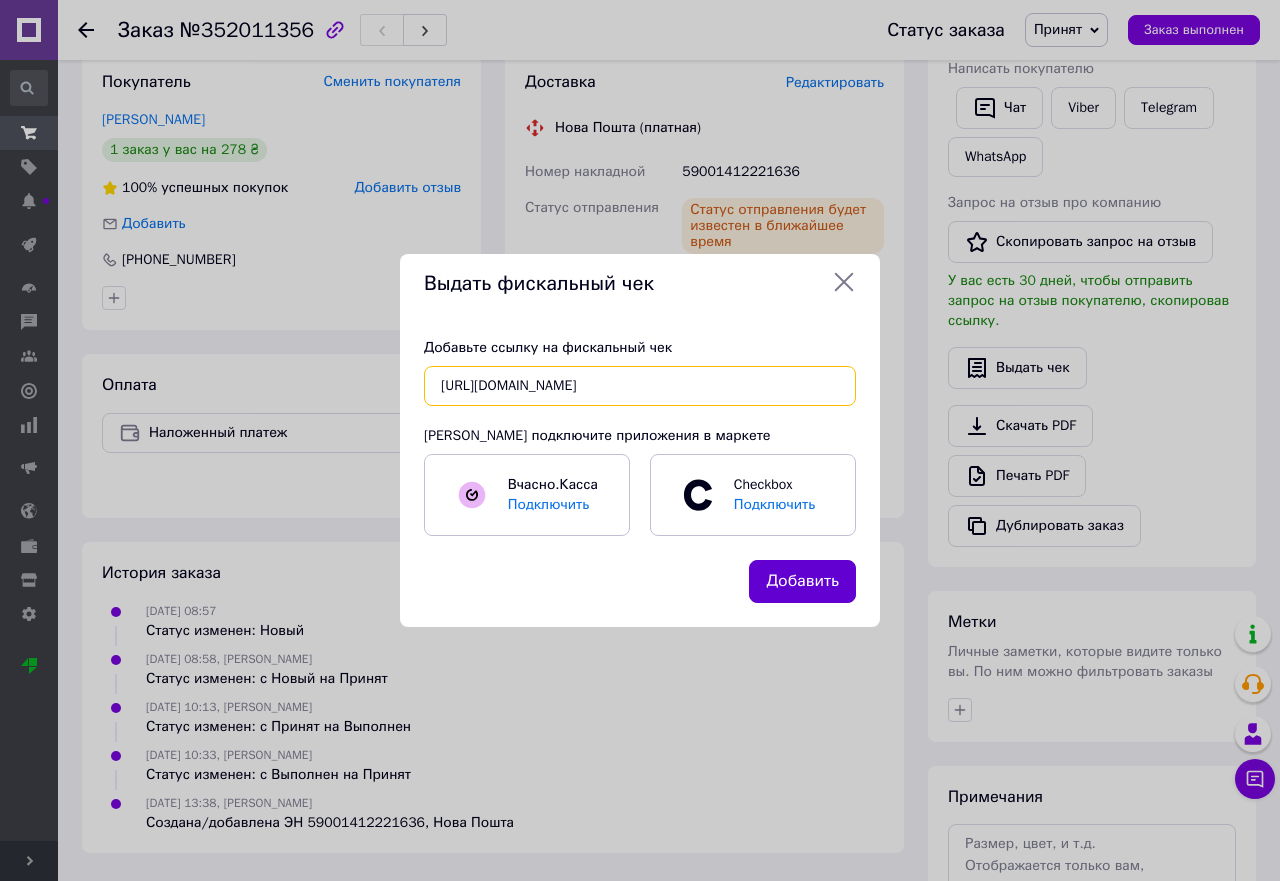 type on "https://kasa.vchasno.ua/check-viewer/_X1ncUPgg5Q" 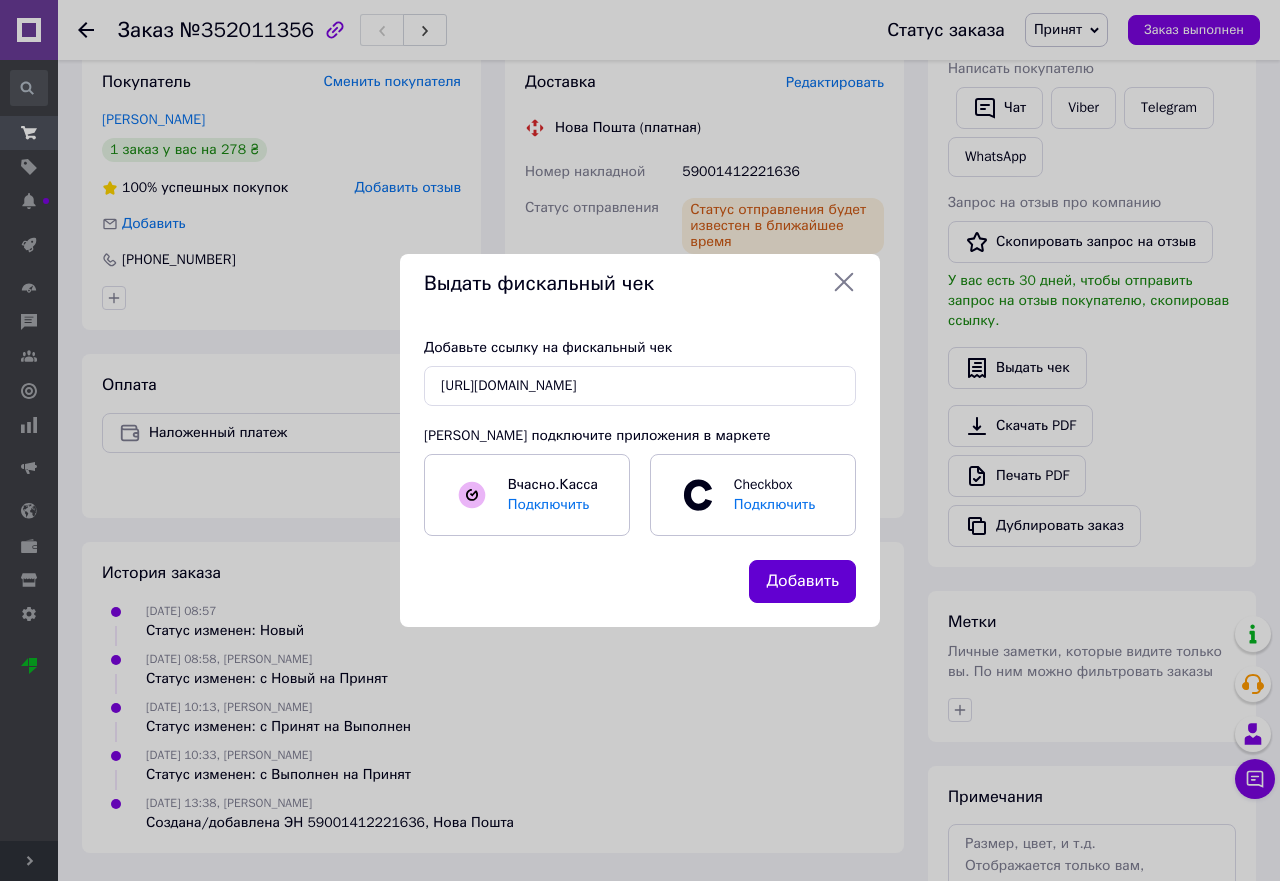 click on "Добавить" at bounding box center (802, 581) 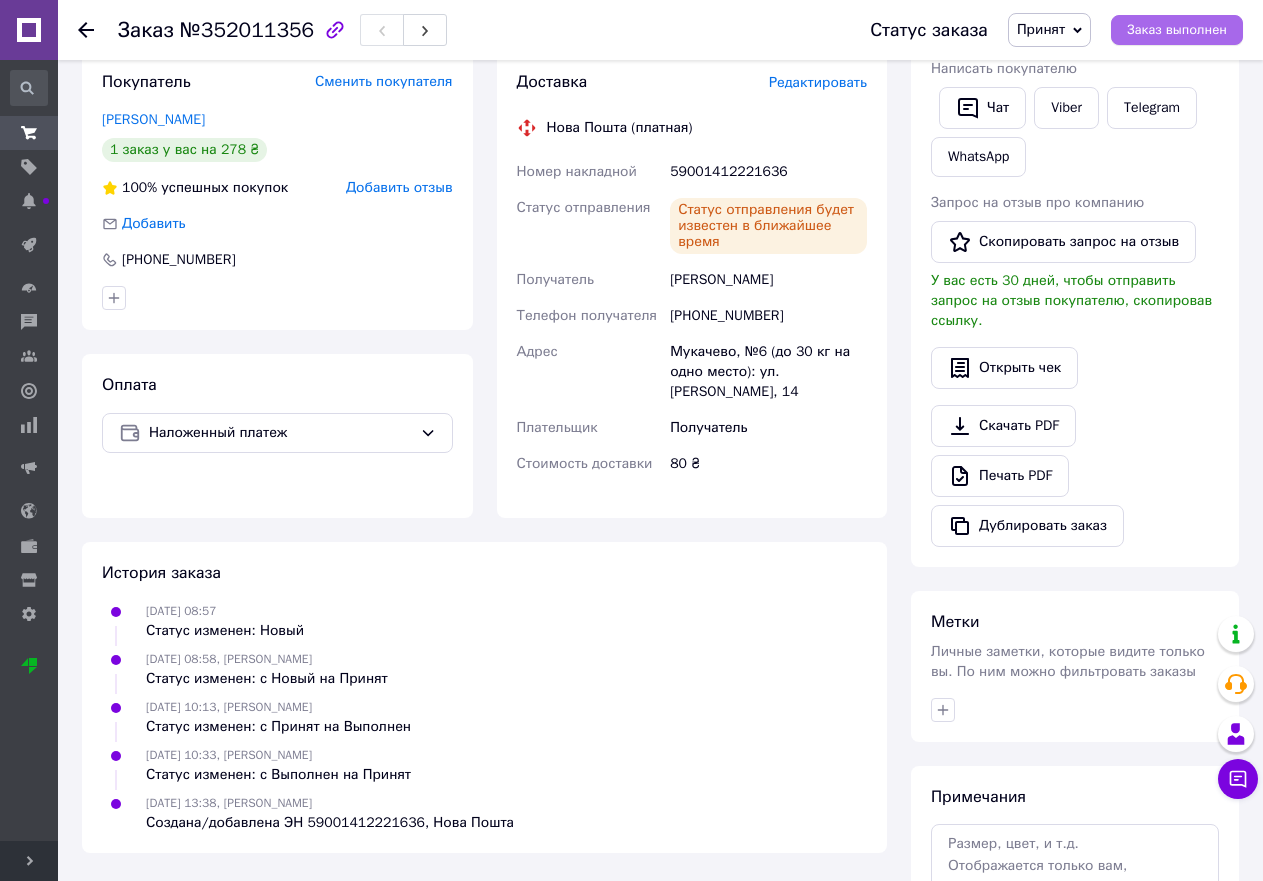 click on "Заказ выполнен" at bounding box center [1177, 30] 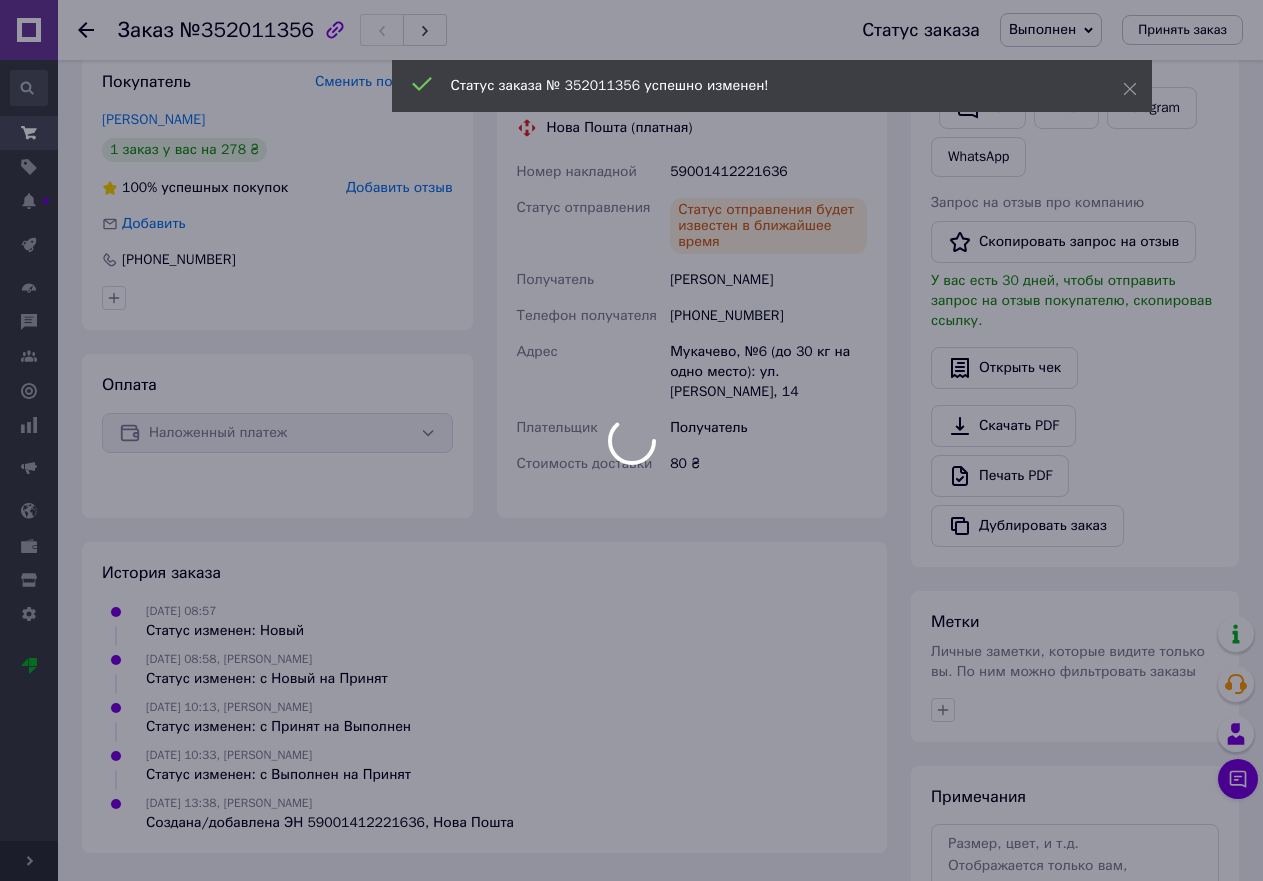 click at bounding box center (631, 440) 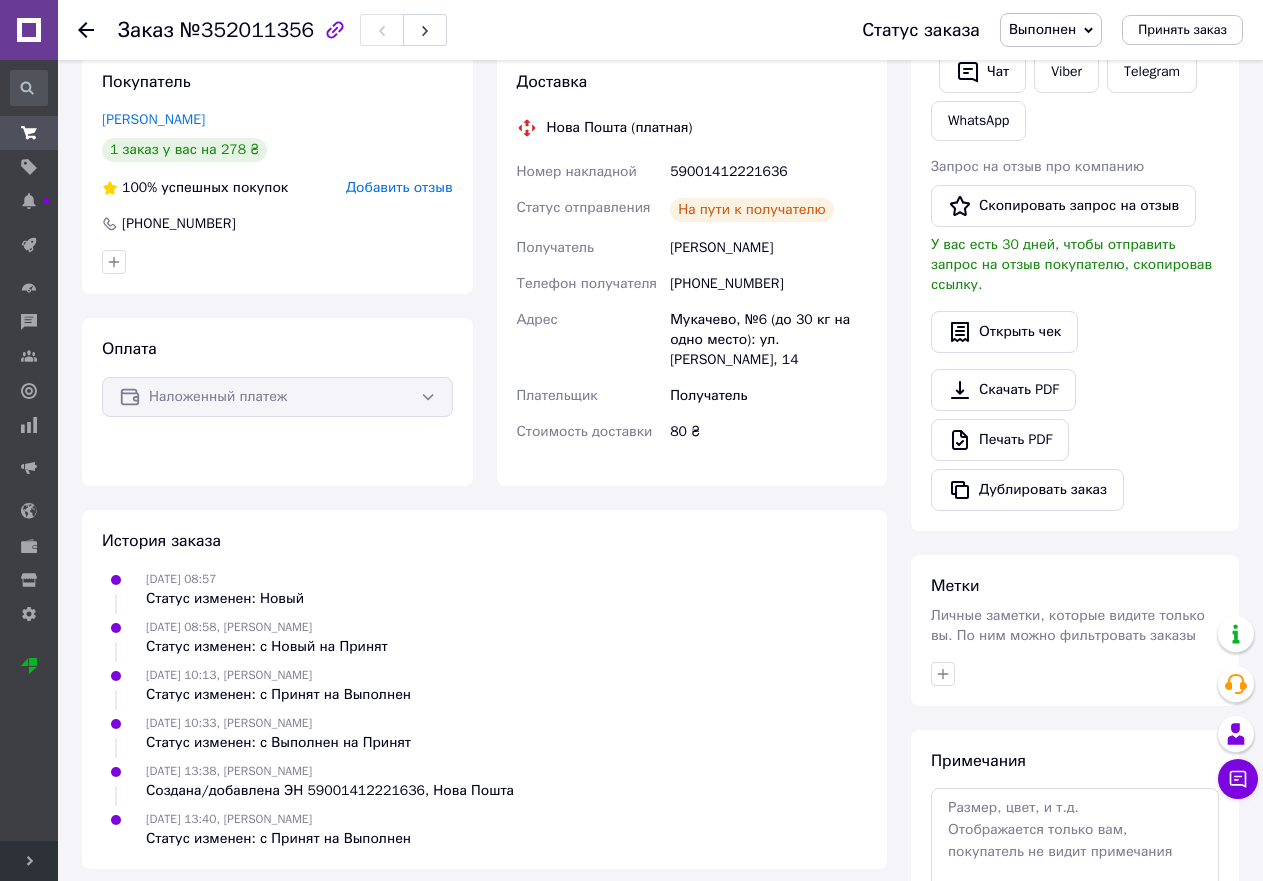 click at bounding box center [98, 30] 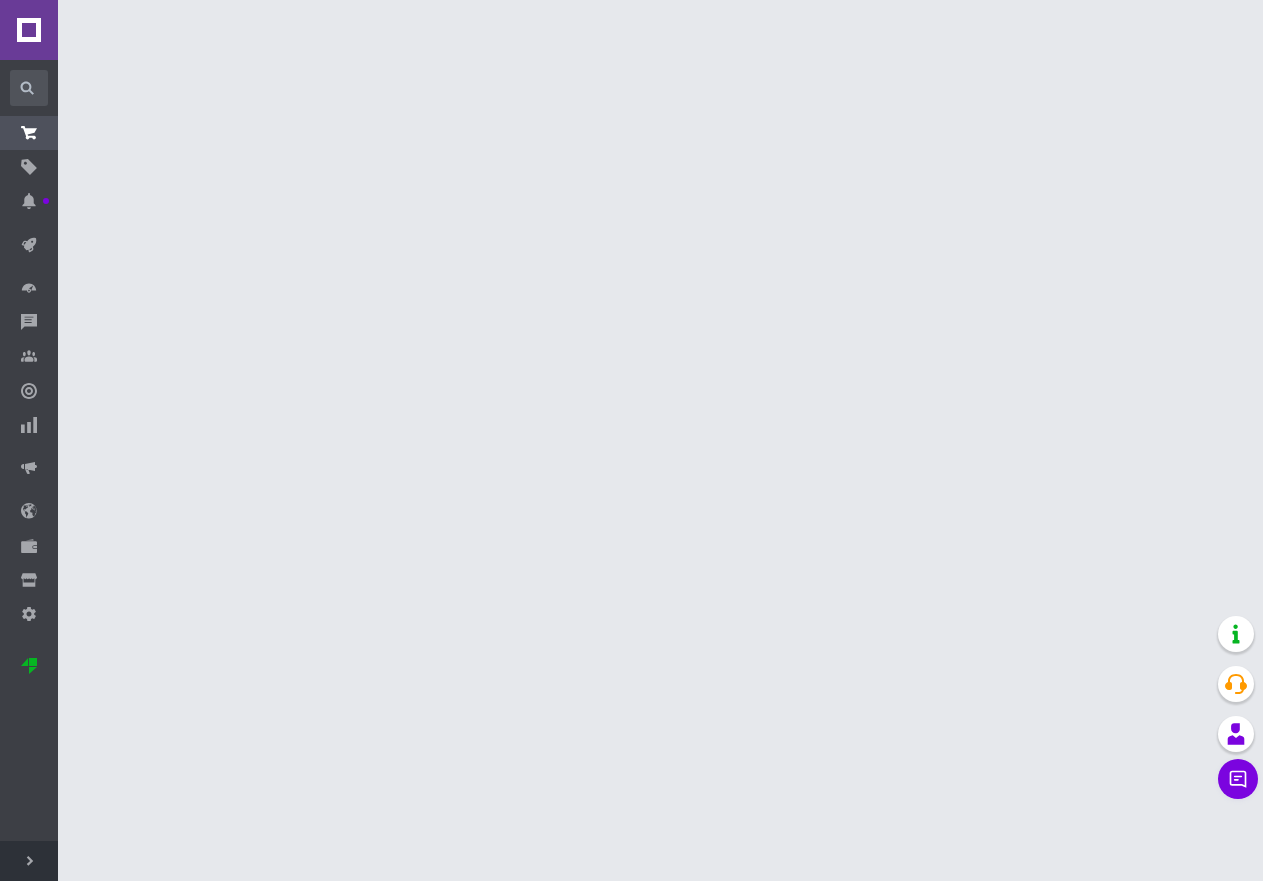 scroll, scrollTop: 0, scrollLeft: 0, axis: both 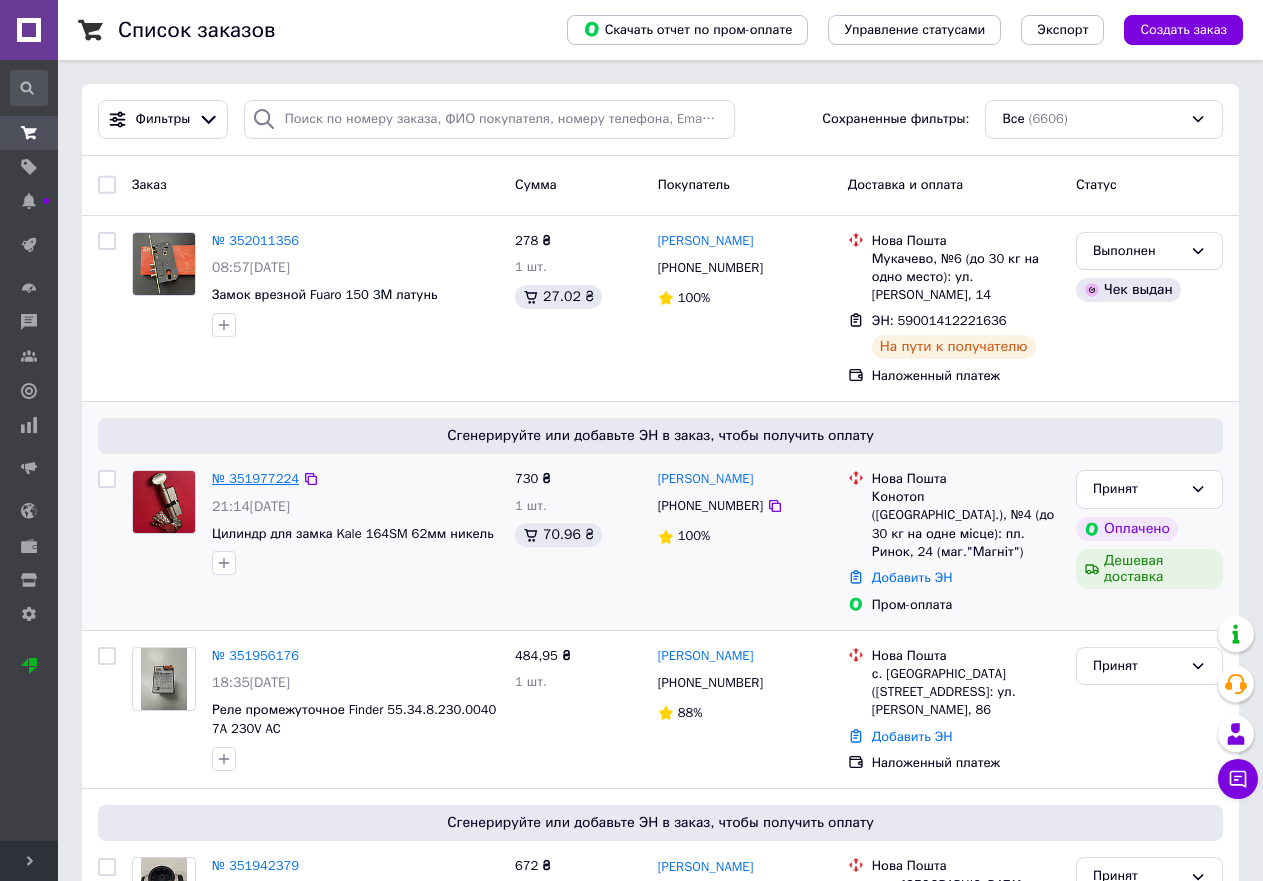 click on "№ 351977224" at bounding box center [255, 478] 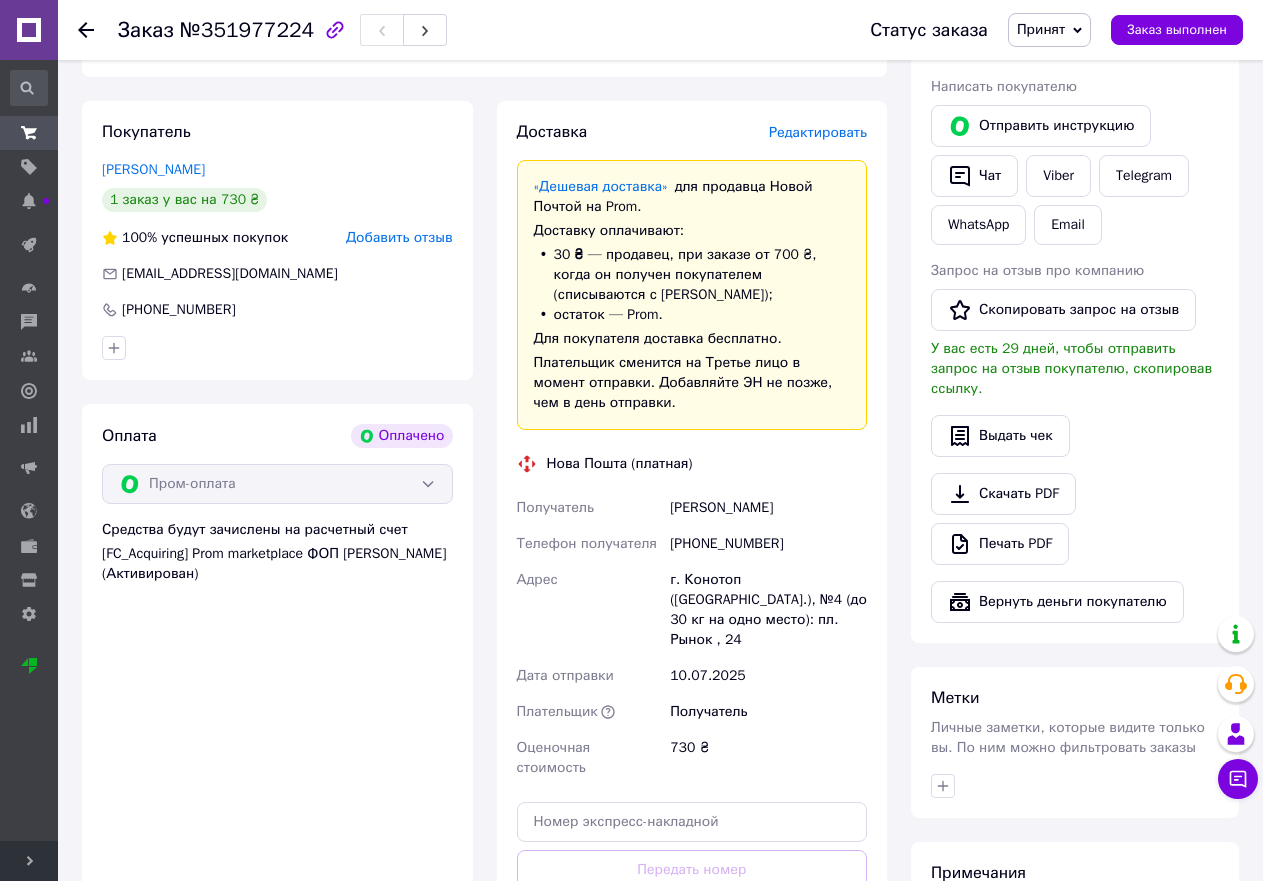 scroll, scrollTop: 700, scrollLeft: 0, axis: vertical 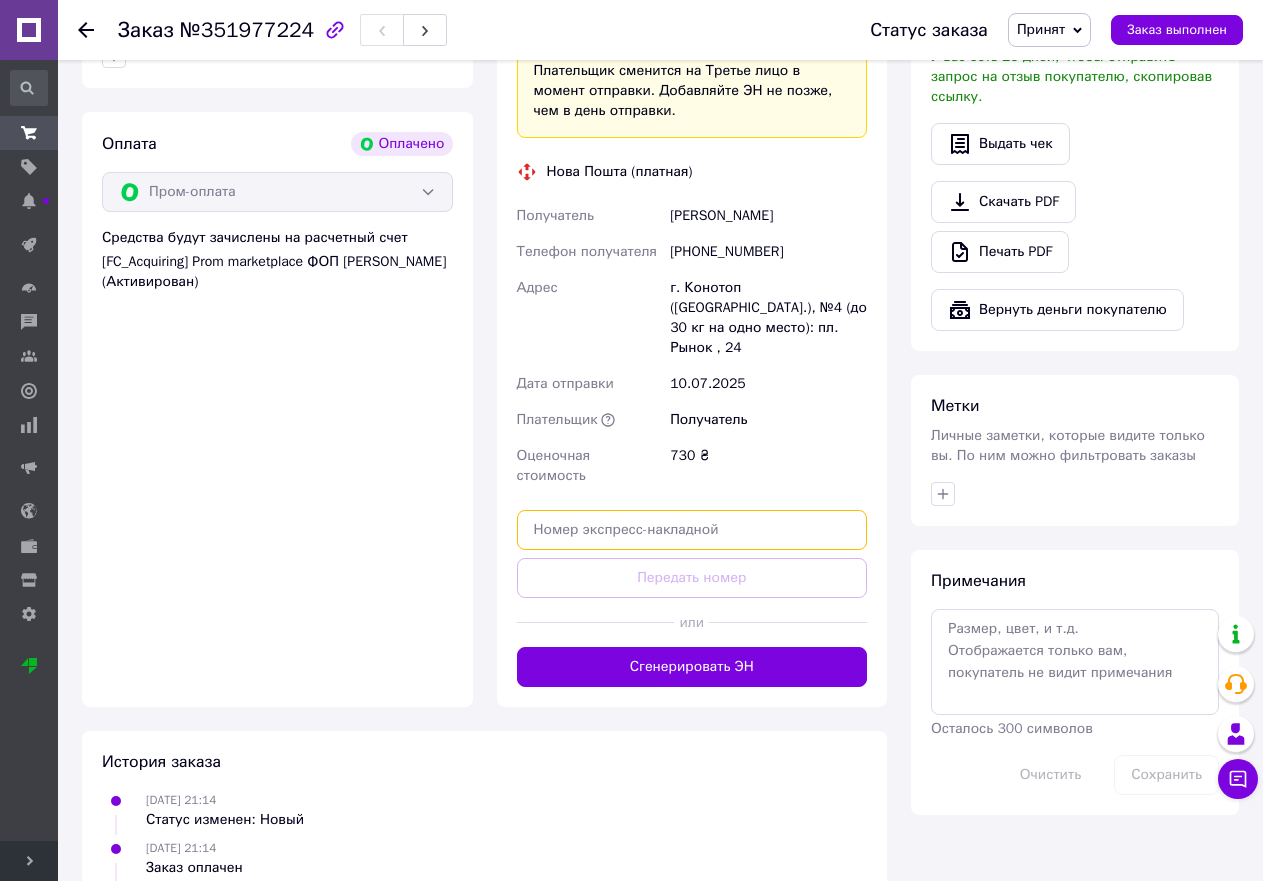 click at bounding box center [692, 530] 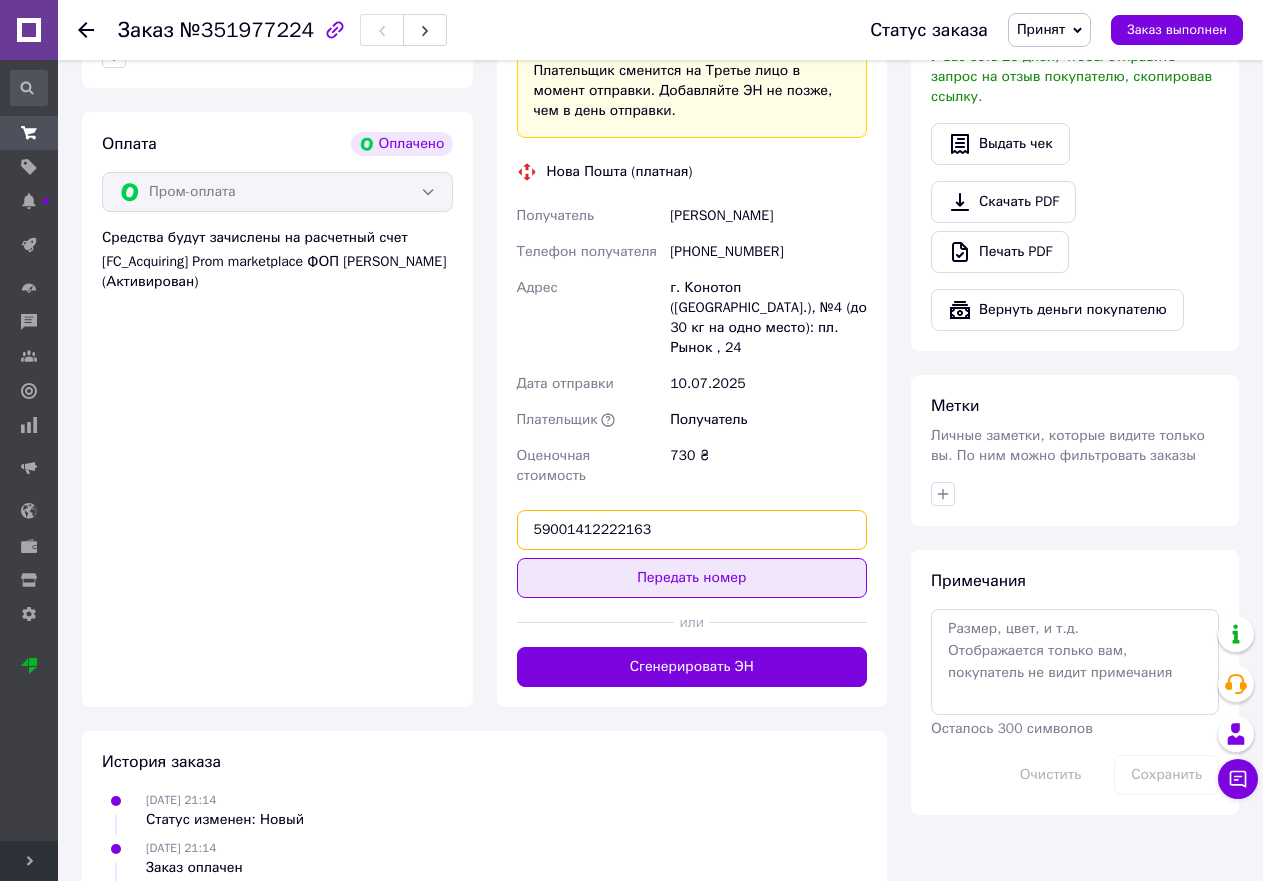 type on "59001412222163" 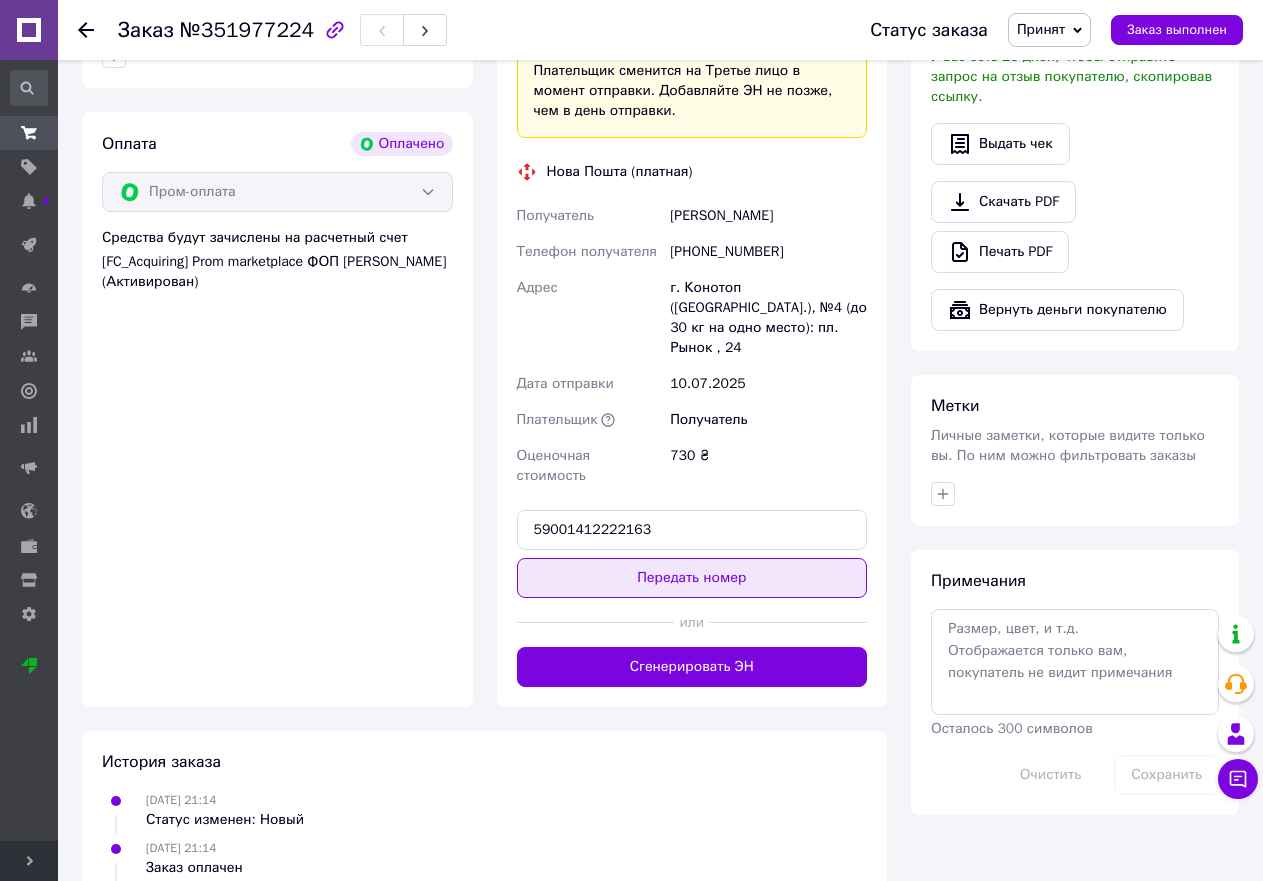 click on "Передать номер" at bounding box center (692, 578) 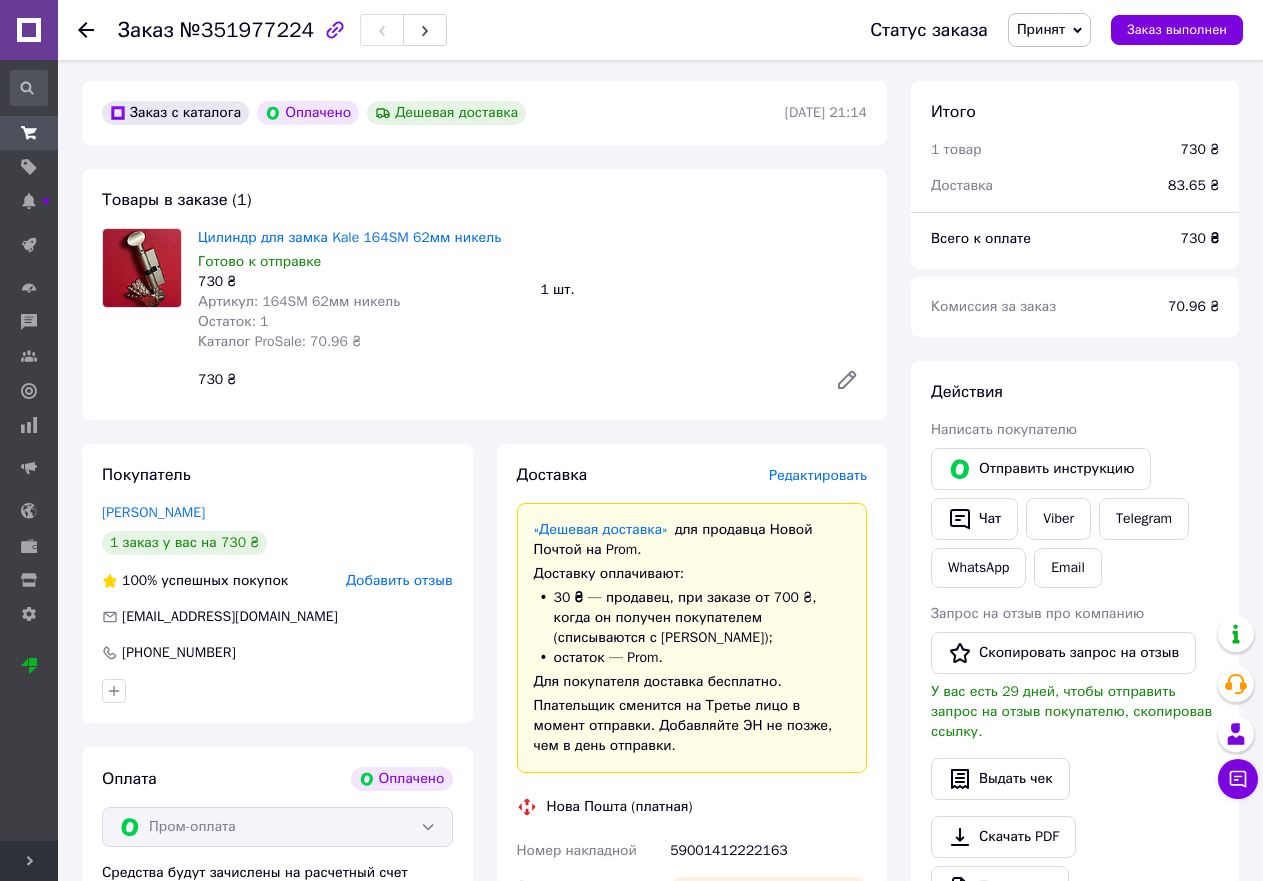 scroll, scrollTop: 0, scrollLeft: 0, axis: both 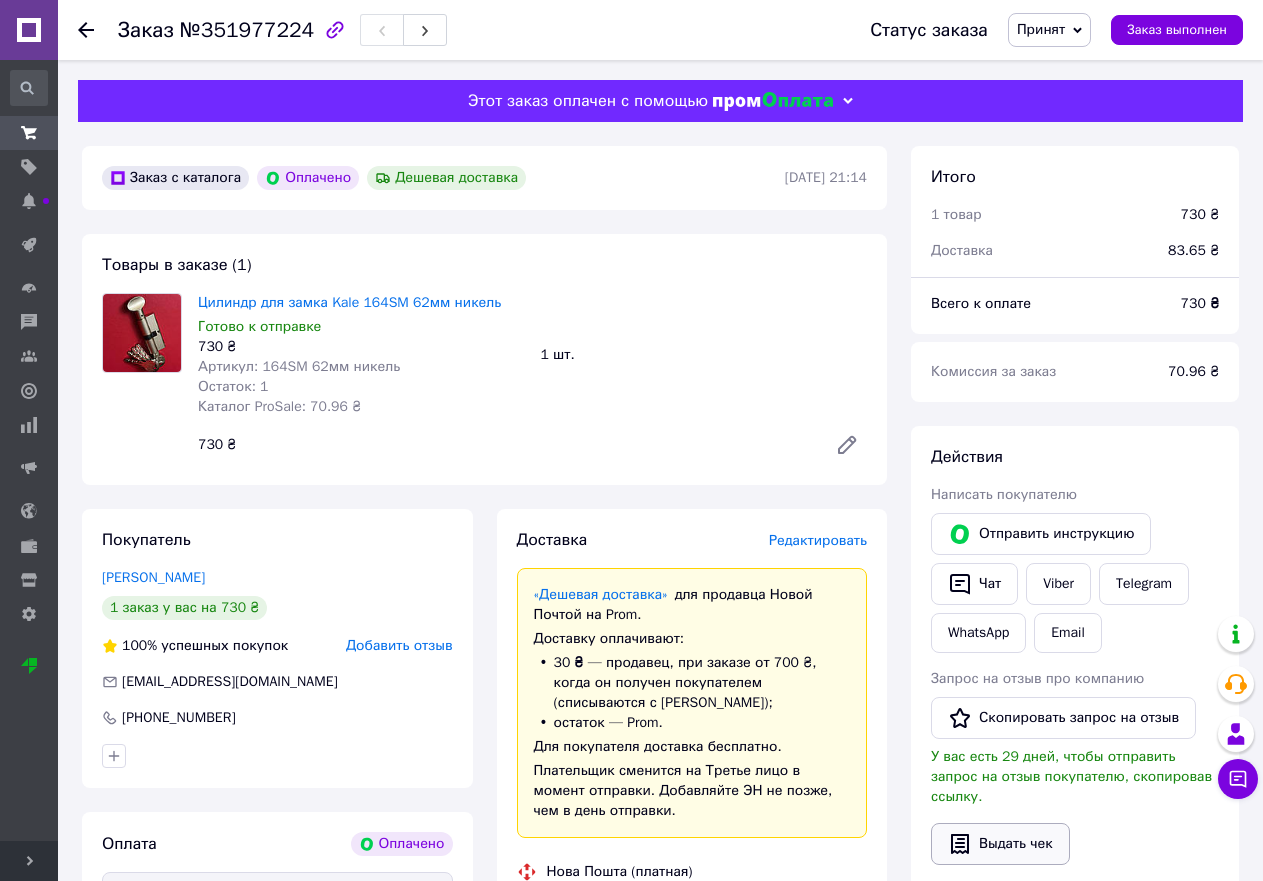 click 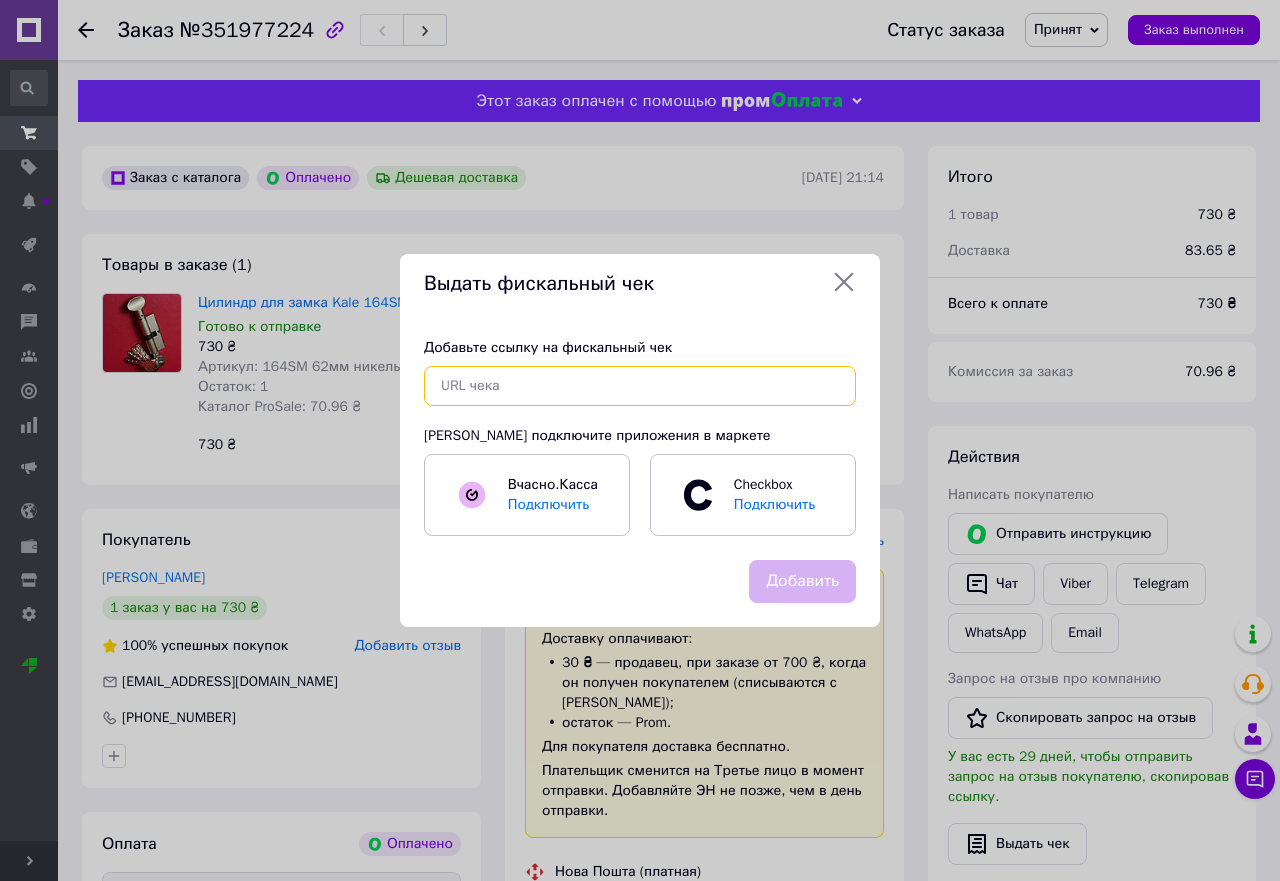 click at bounding box center [640, 386] 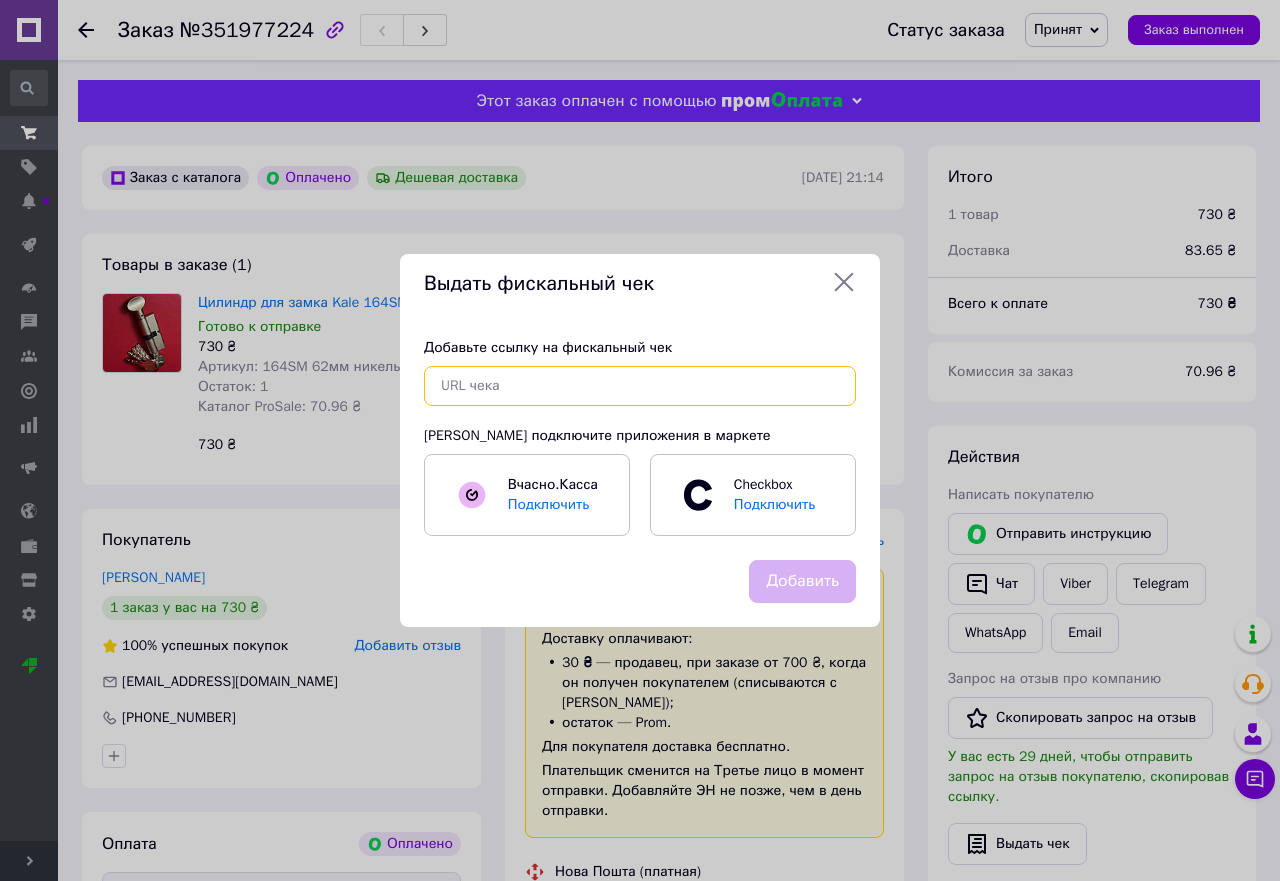 paste on "https://kasa.vchasno.ua/check-viewer/FBaDX3DmZA0" 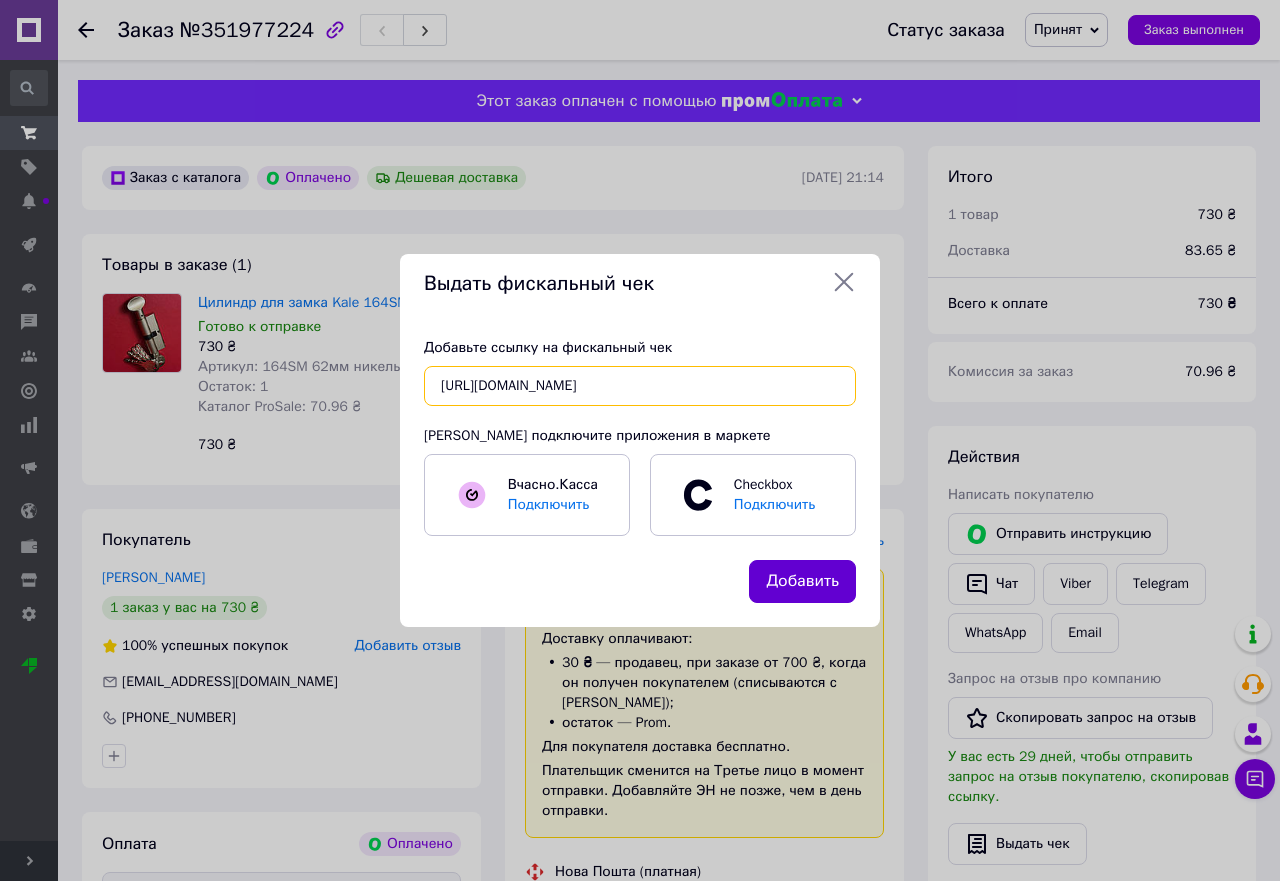 type on "https://kasa.vchasno.ua/check-viewer/FBaDX3DmZA0" 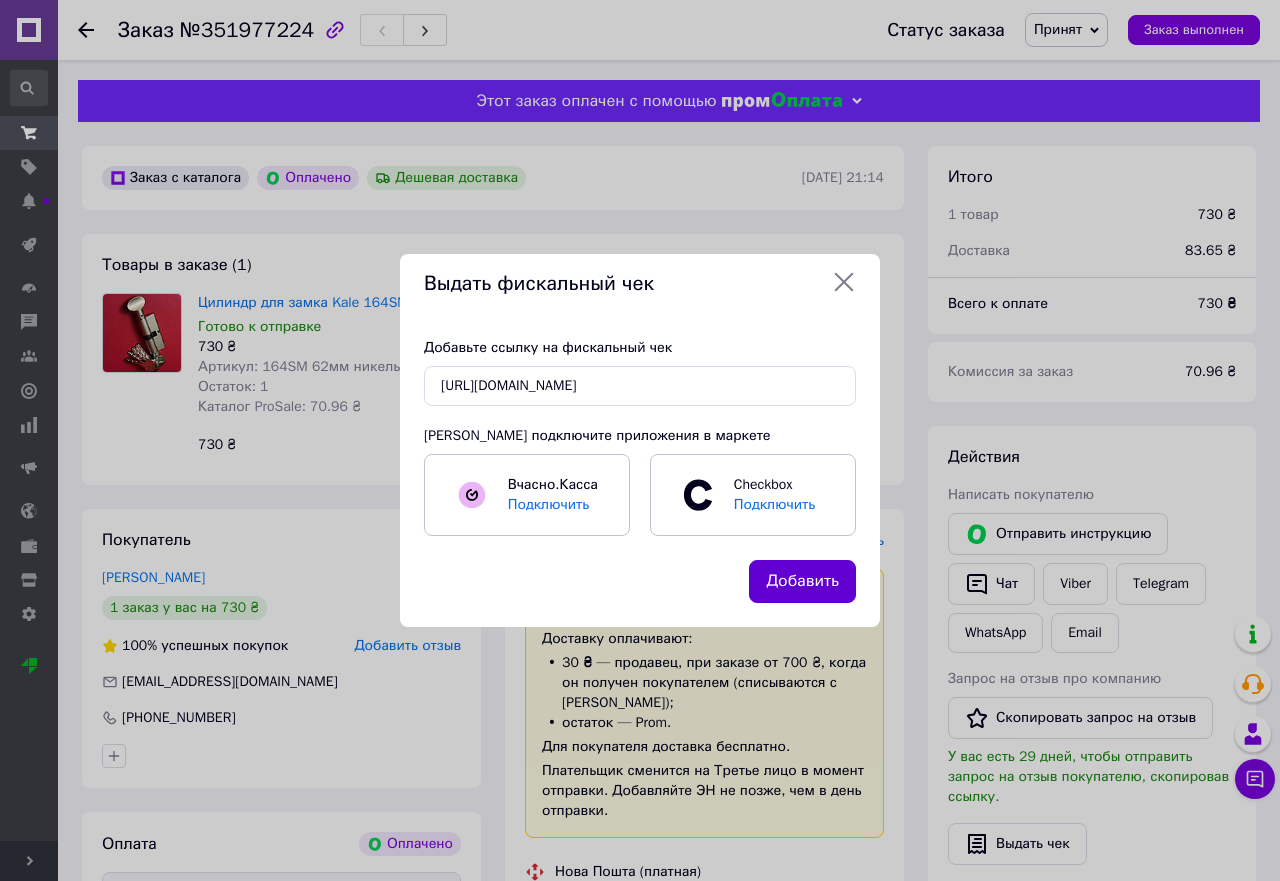 click on "Добавить" at bounding box center [802, 581] 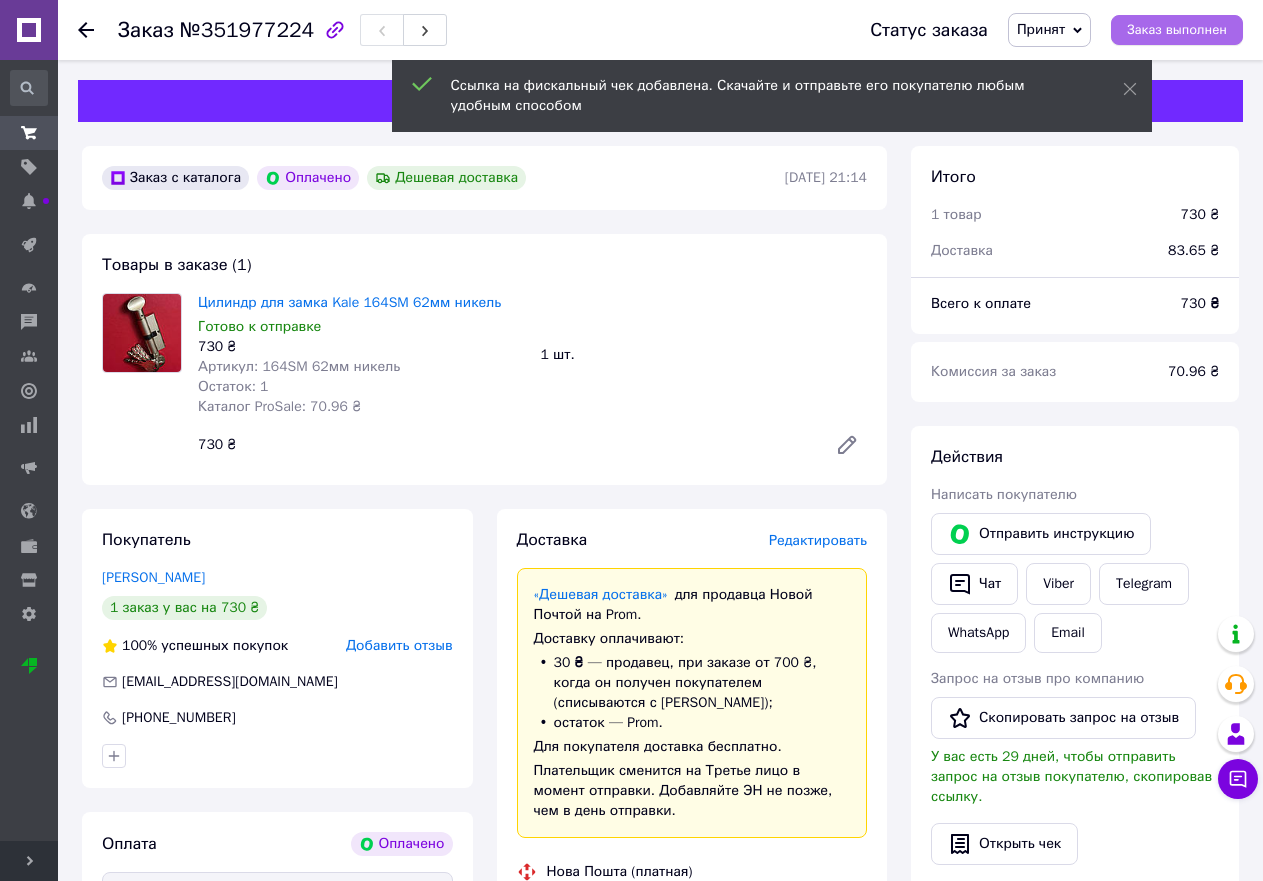 click on "Заказ выполнен" at bounding box center (1177, 30) 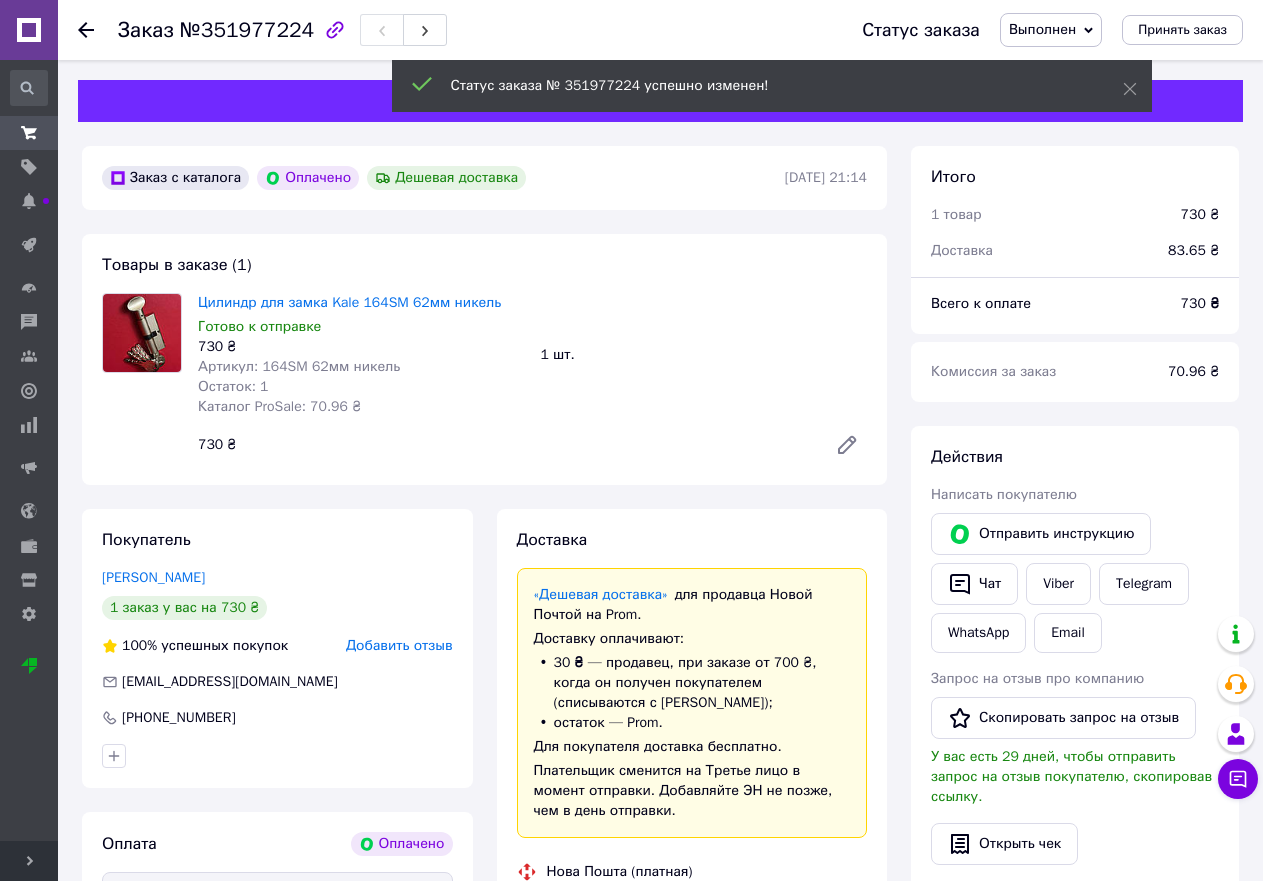 click 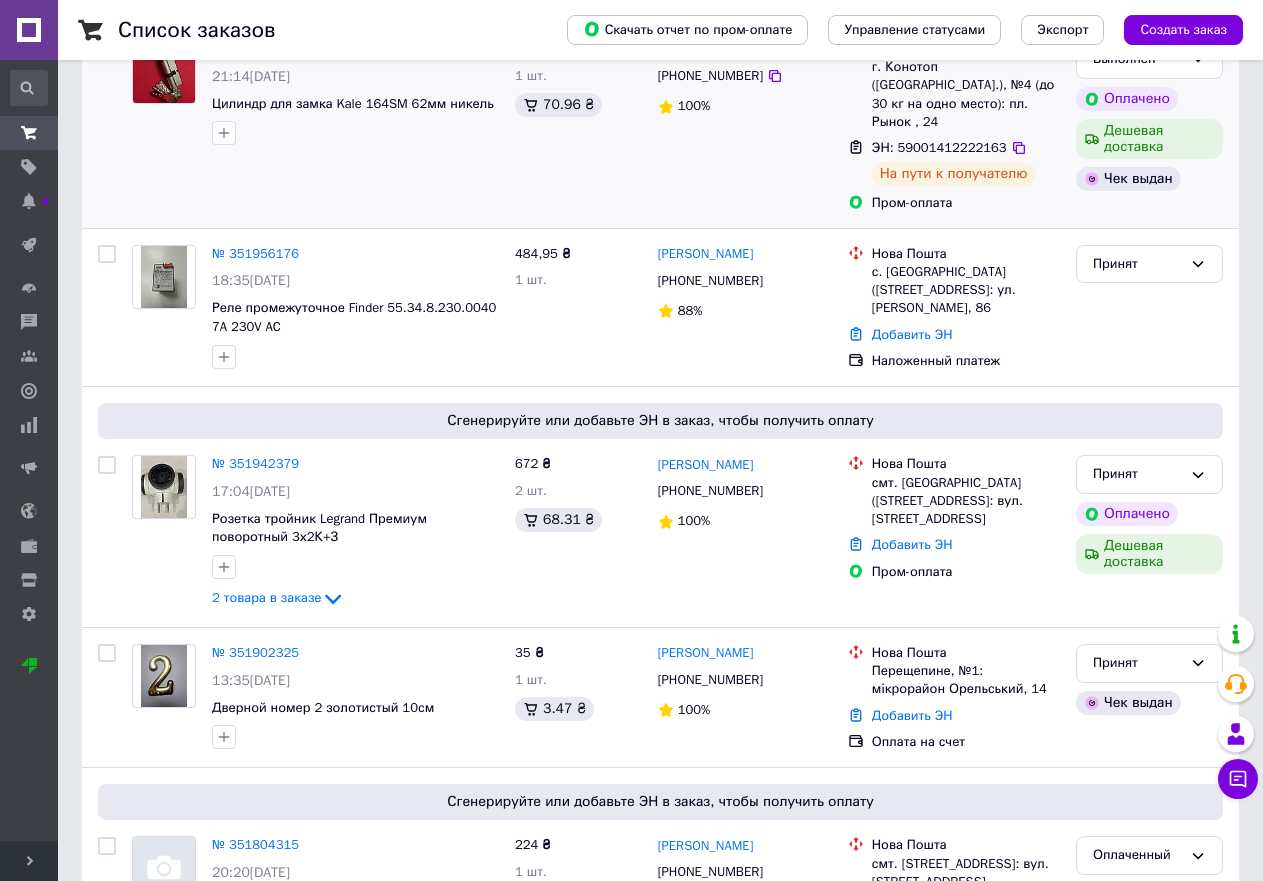 scroll, scrollTop: 500, scrollLeft: 0, axis: vertical 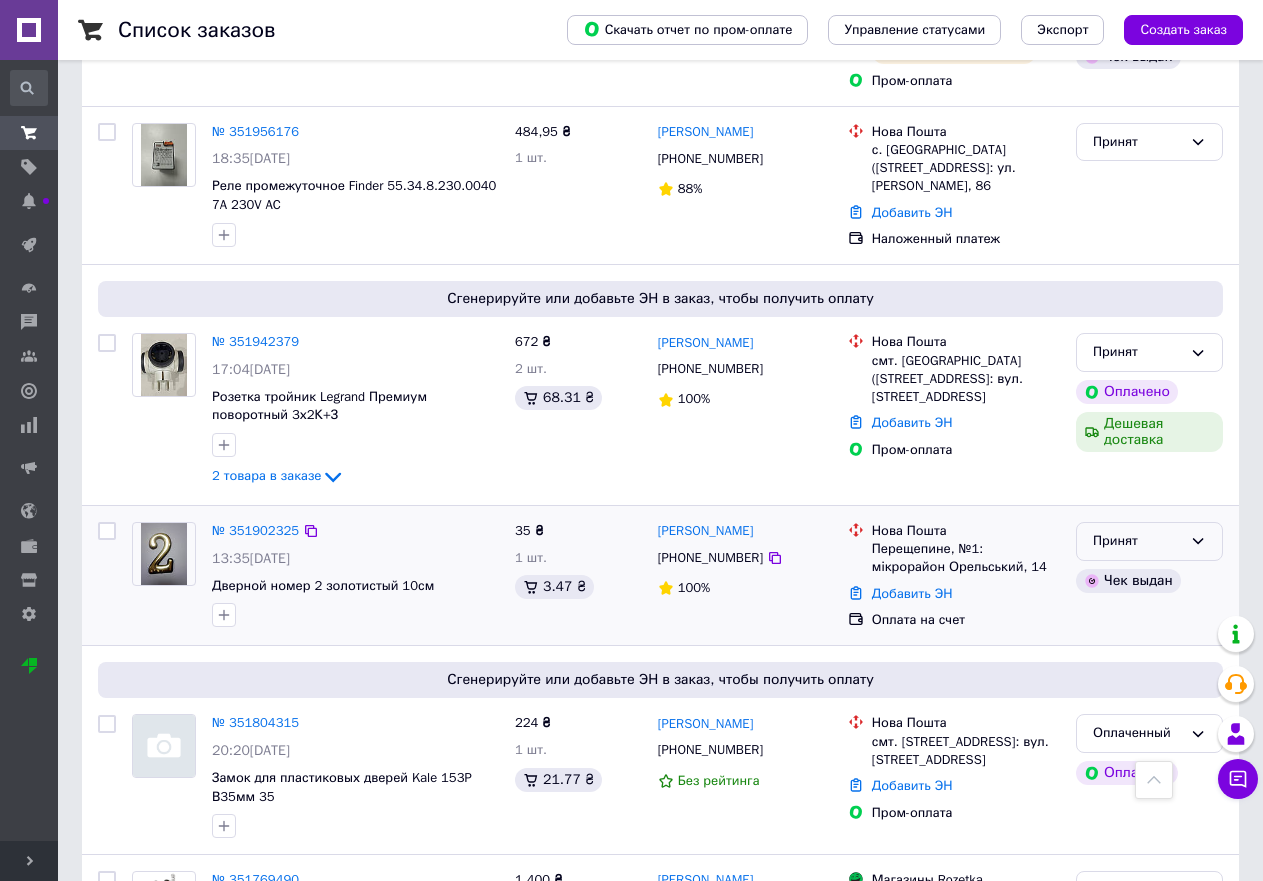 click 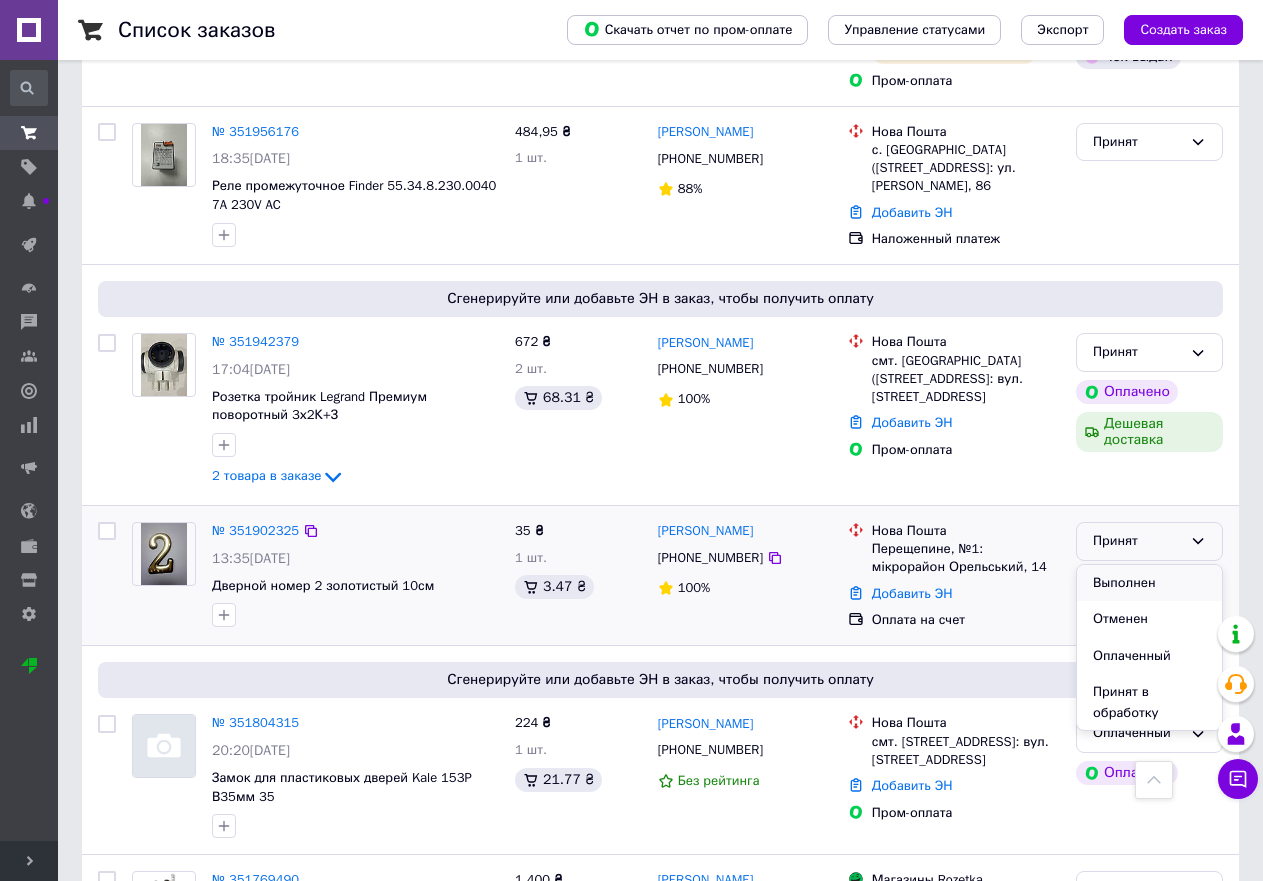 click on "Выполнен" at bounding box center [1149, 583] 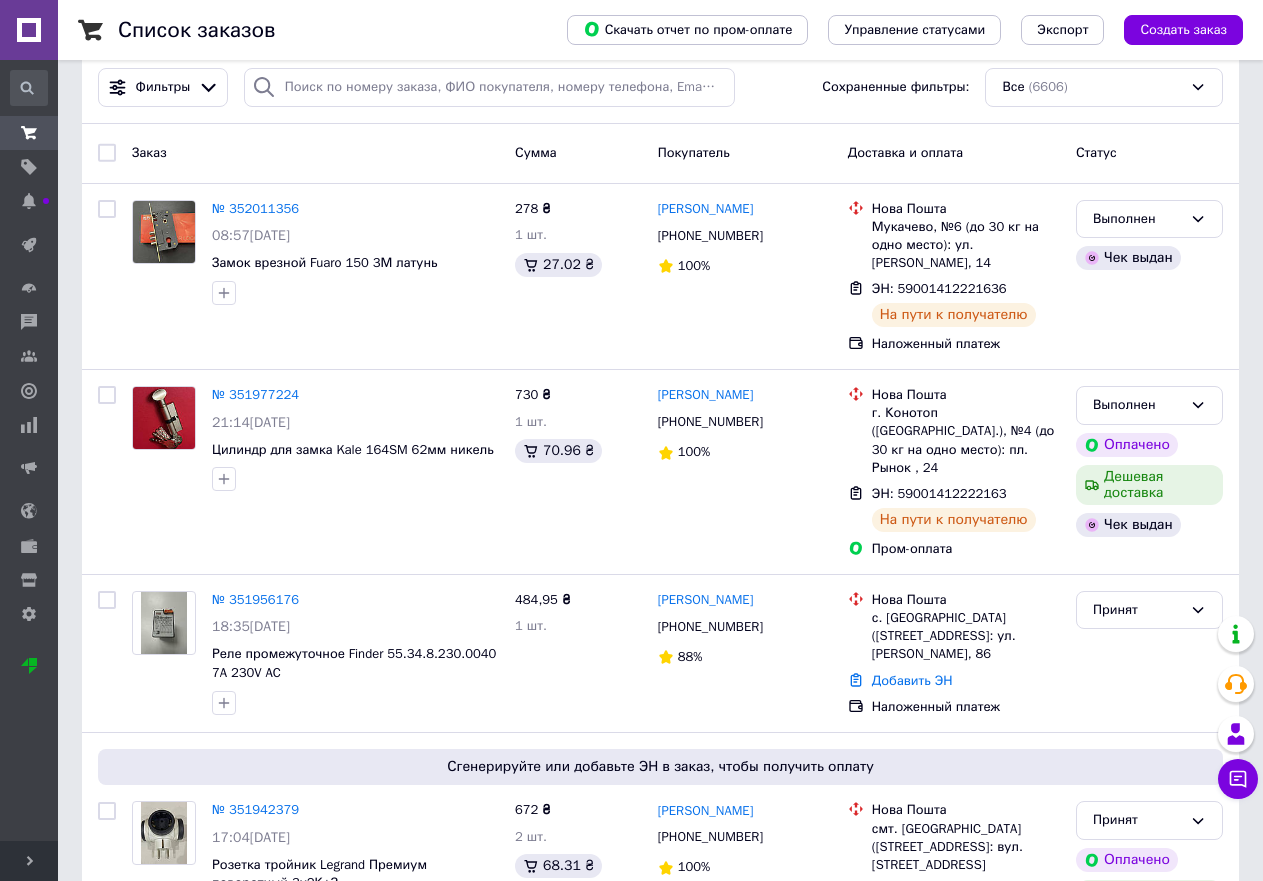 scroll, scrollTop: 0, scrollLeft: 0, axis: both 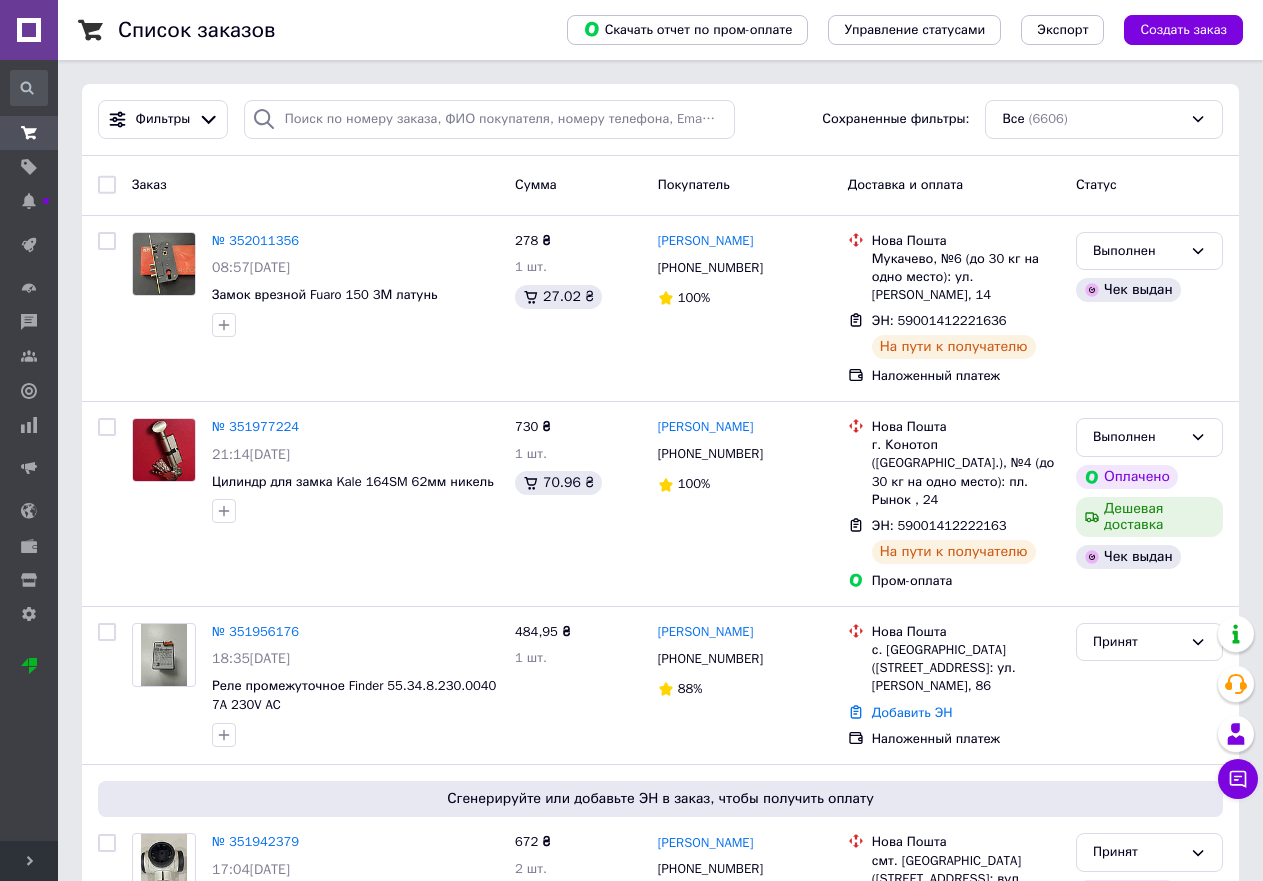 click on "Заказ" at bounding box center (315, 185) 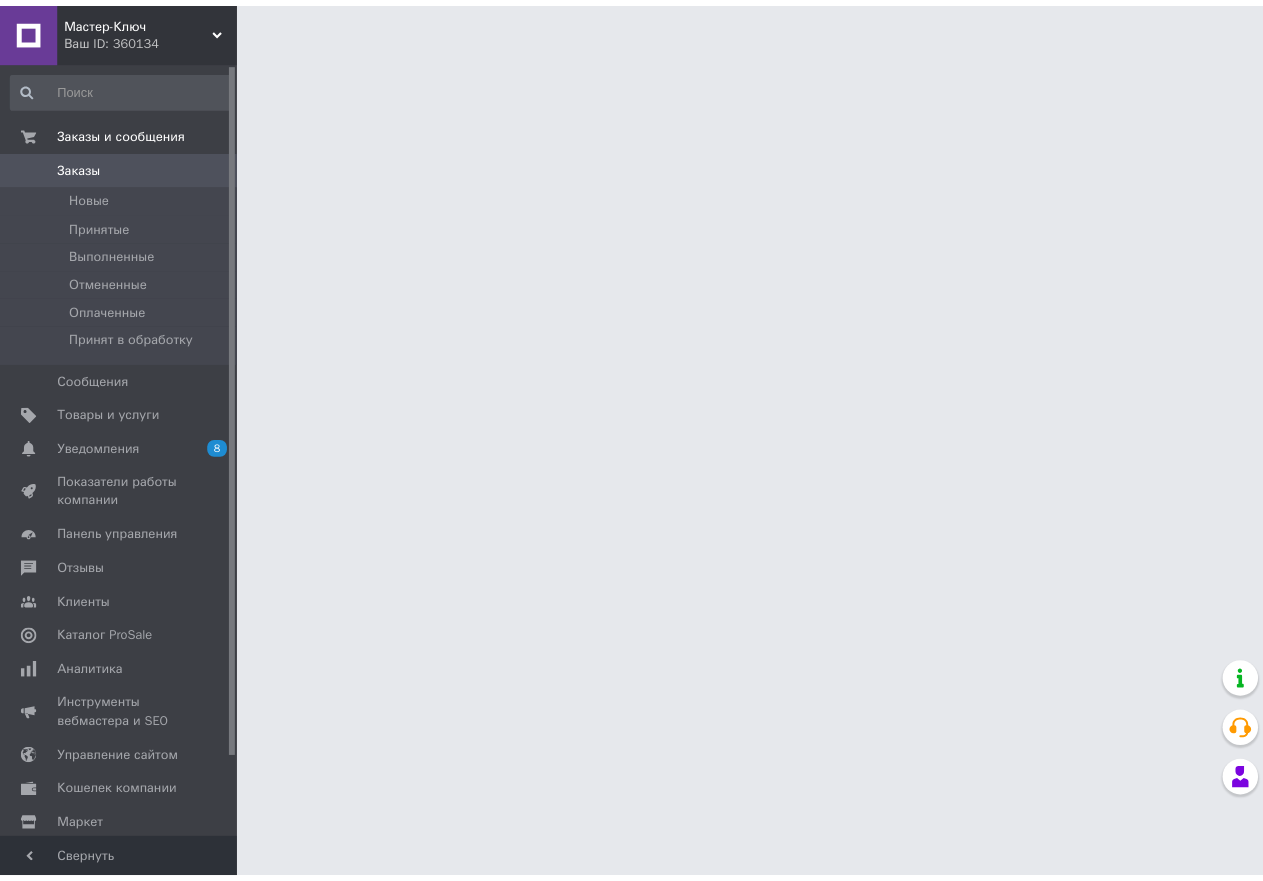 scroll, scrollTop: 0, scrollLeft: 0, axis: both 